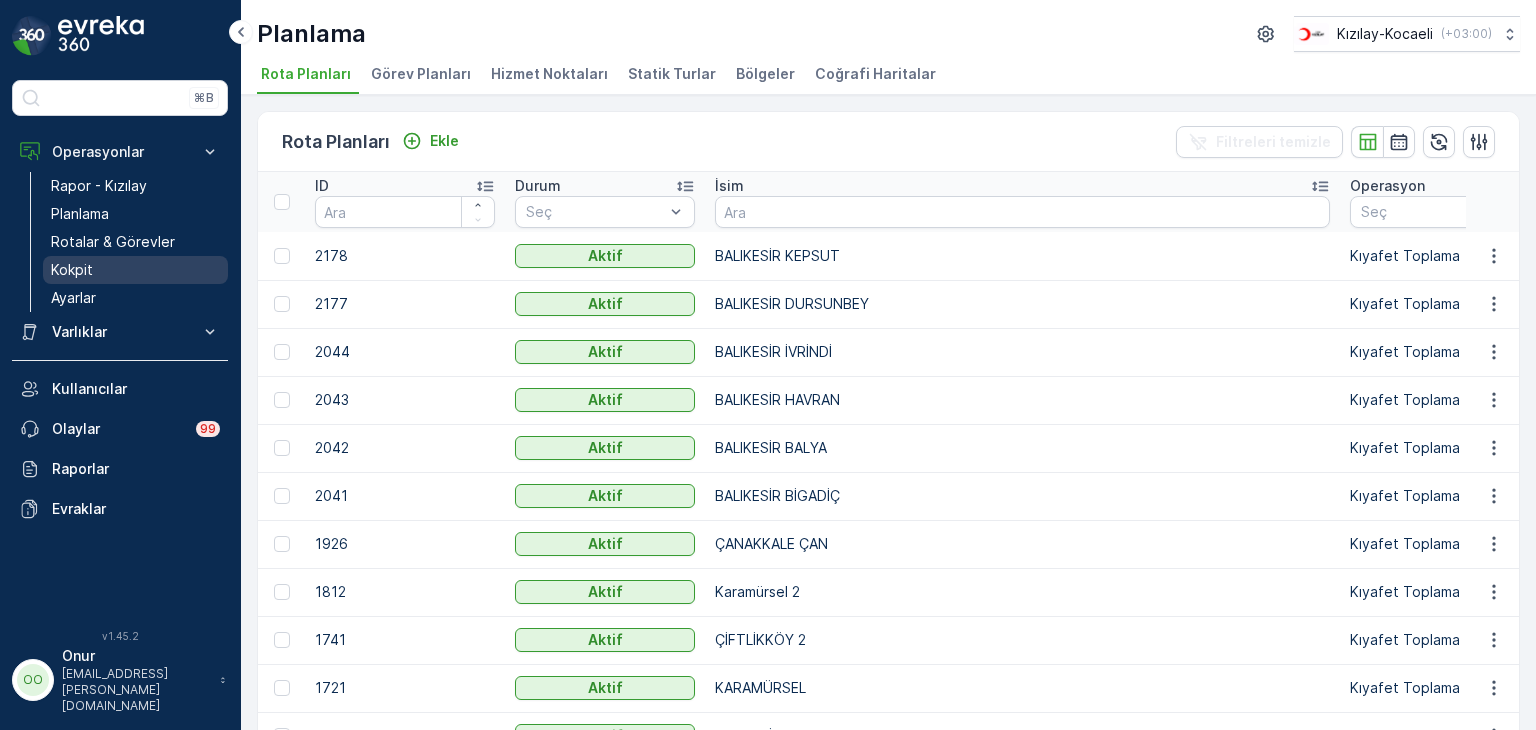 scroll, scrollTop: 0, scrollLeft: 0, axis: both 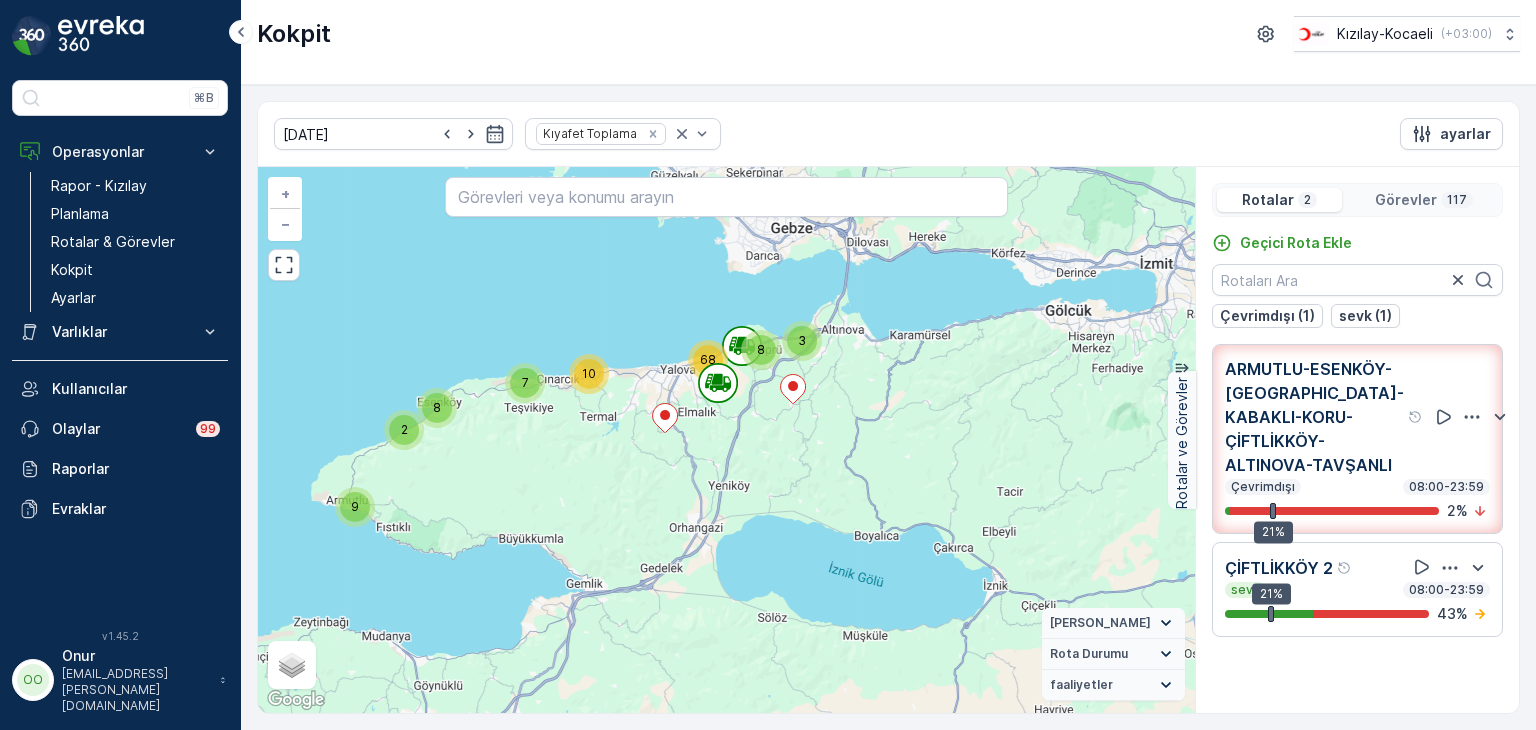 drag, startPoint x: 955, startPoint y: 480, endPoint x: 759, endPoint y: 476, distance: 196.04082 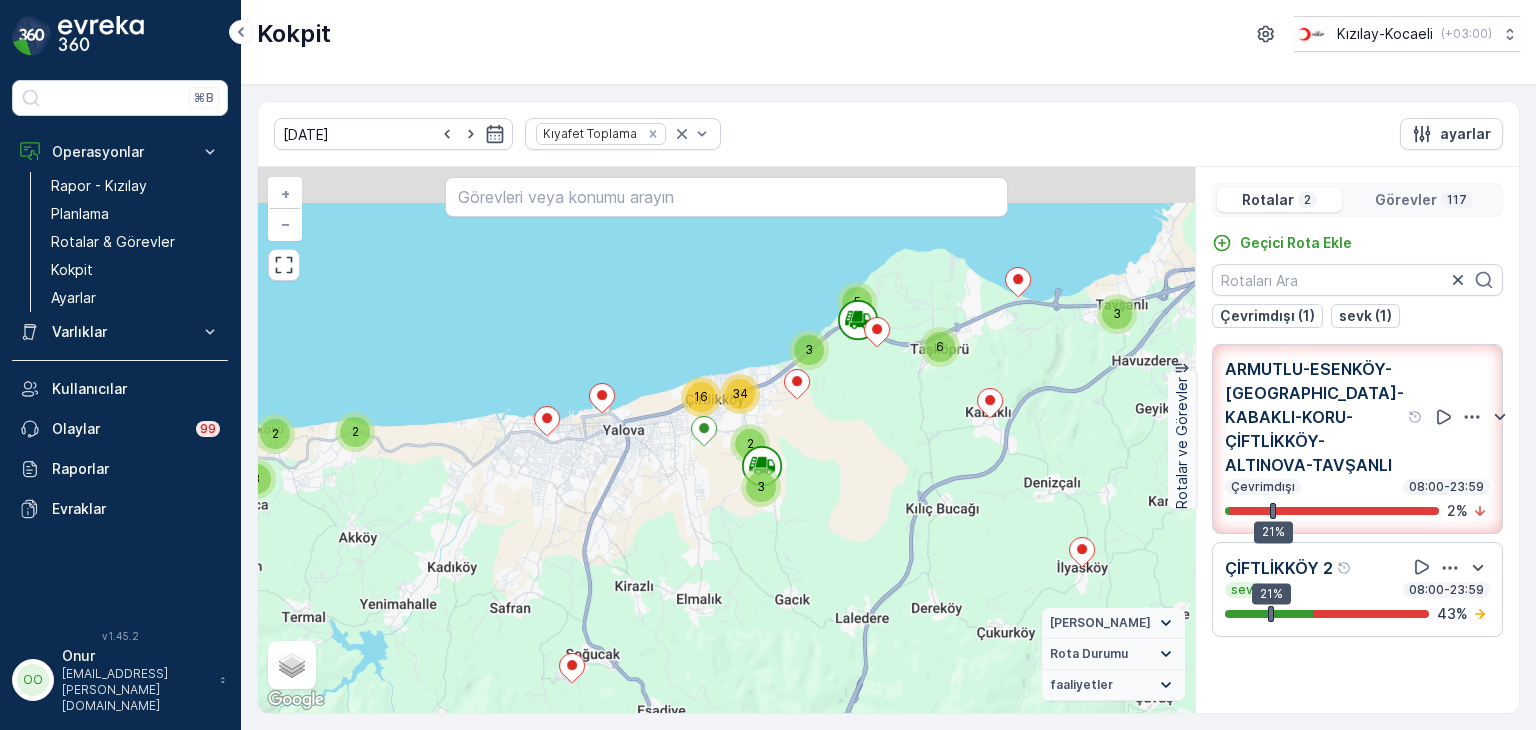drag, startPoint x: 772, startPoint y: 316, endPoint x: 704, endPoint y: 490, distance: 186.81541 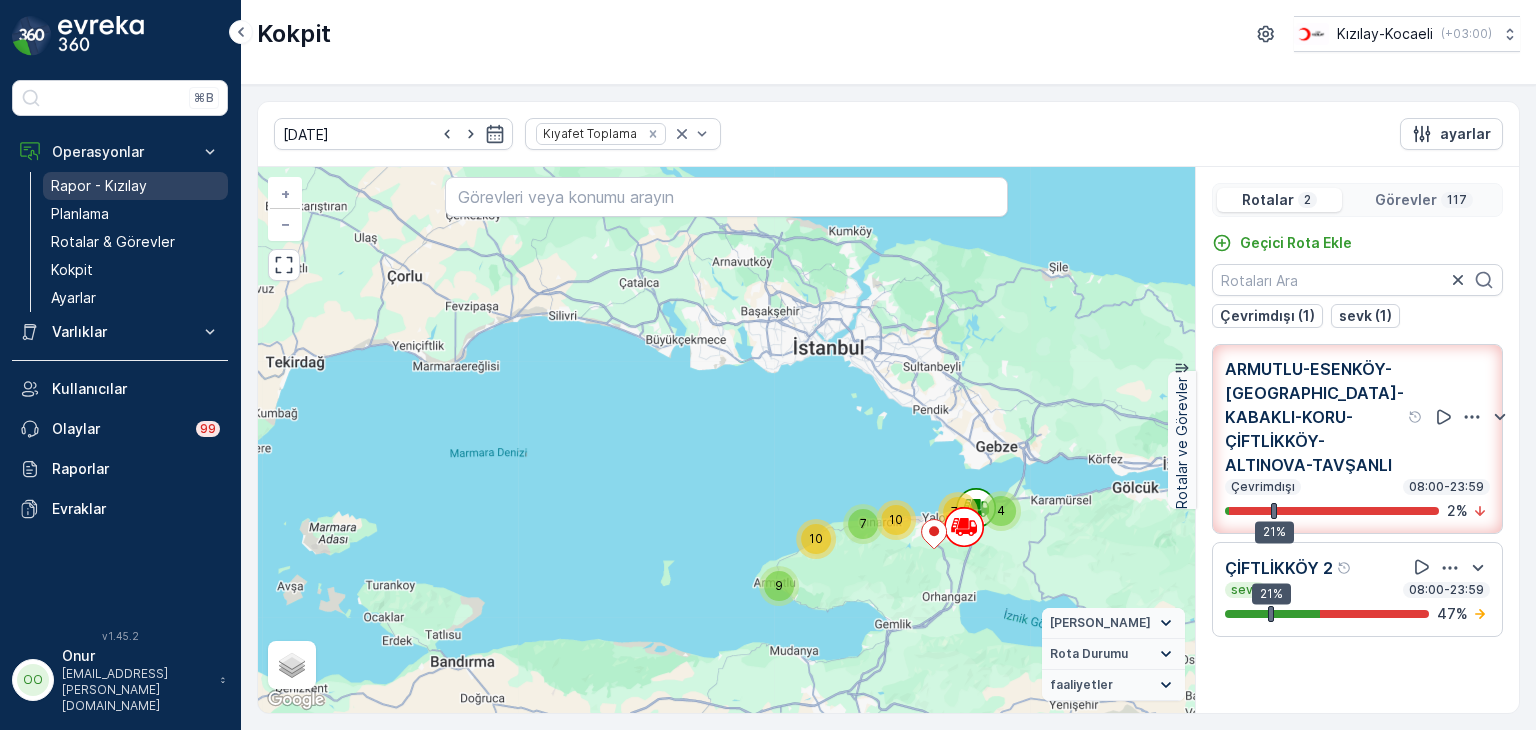 click on "Rapor - Kızılay" at bounding box center (99, 186) 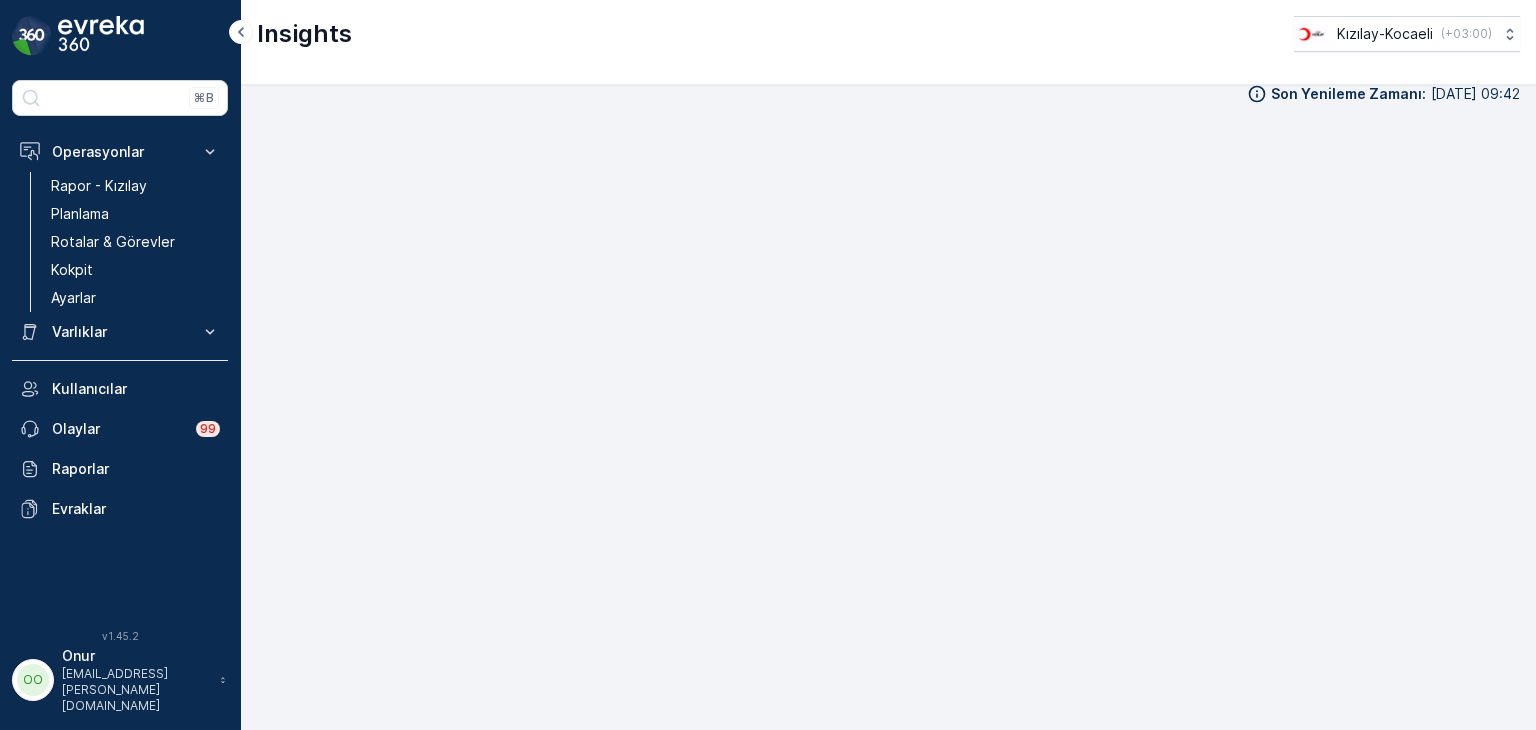 scroll, scrollTop: 20, scrollLeft: 0, axis: vertical 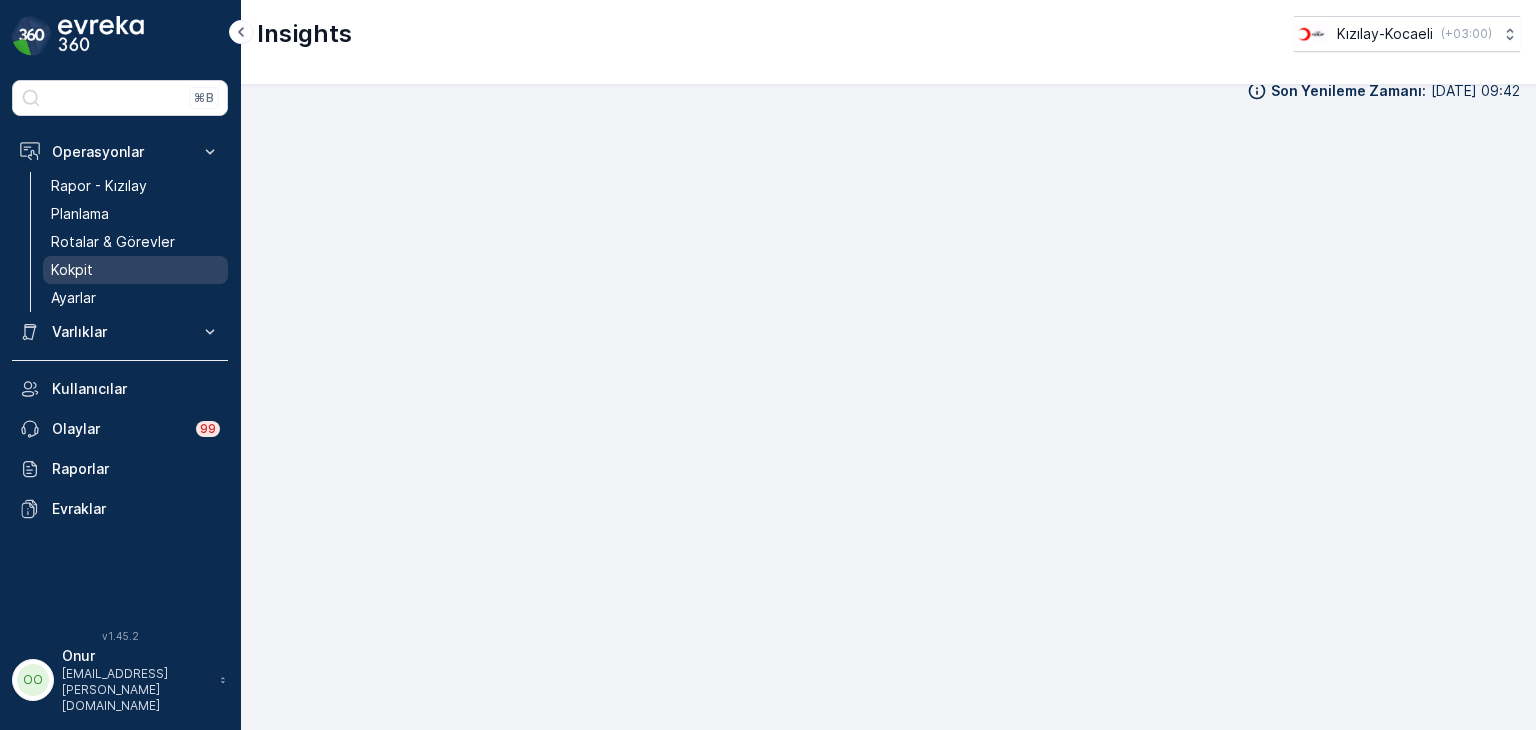 click on "Kokpit" at bounding box center [135, 270] 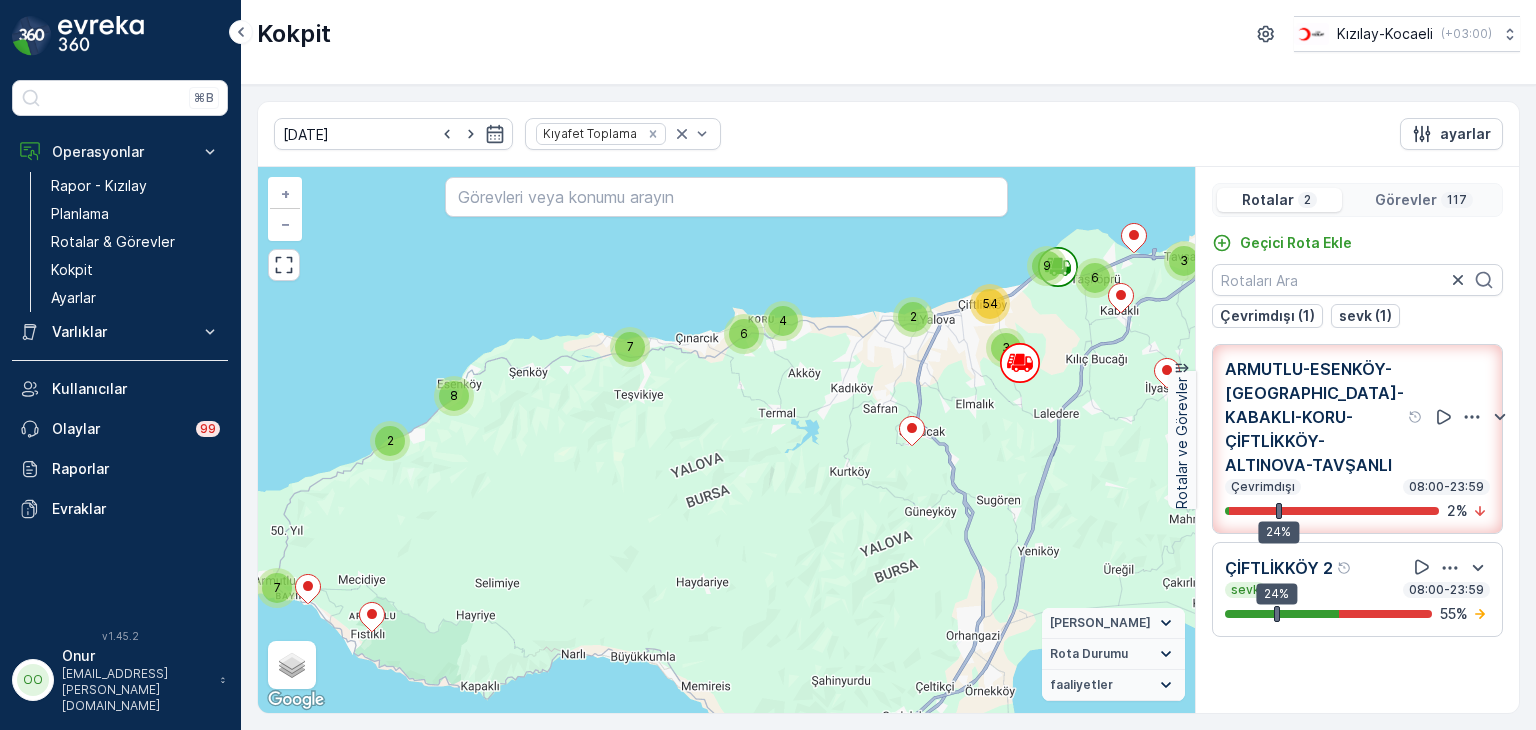 click 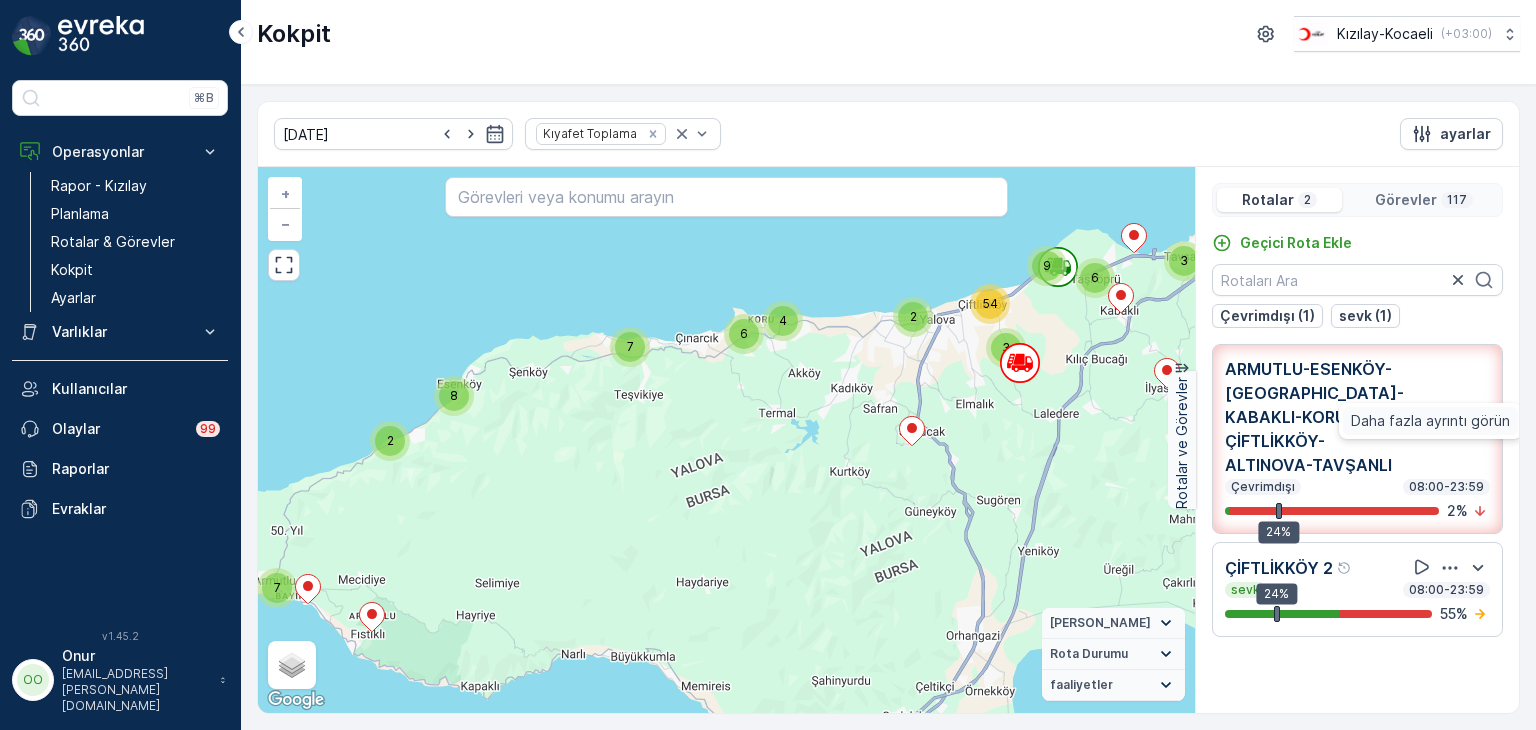 click on "Daha fazla ayrıntı görün" at bounding box center [1430, 421] 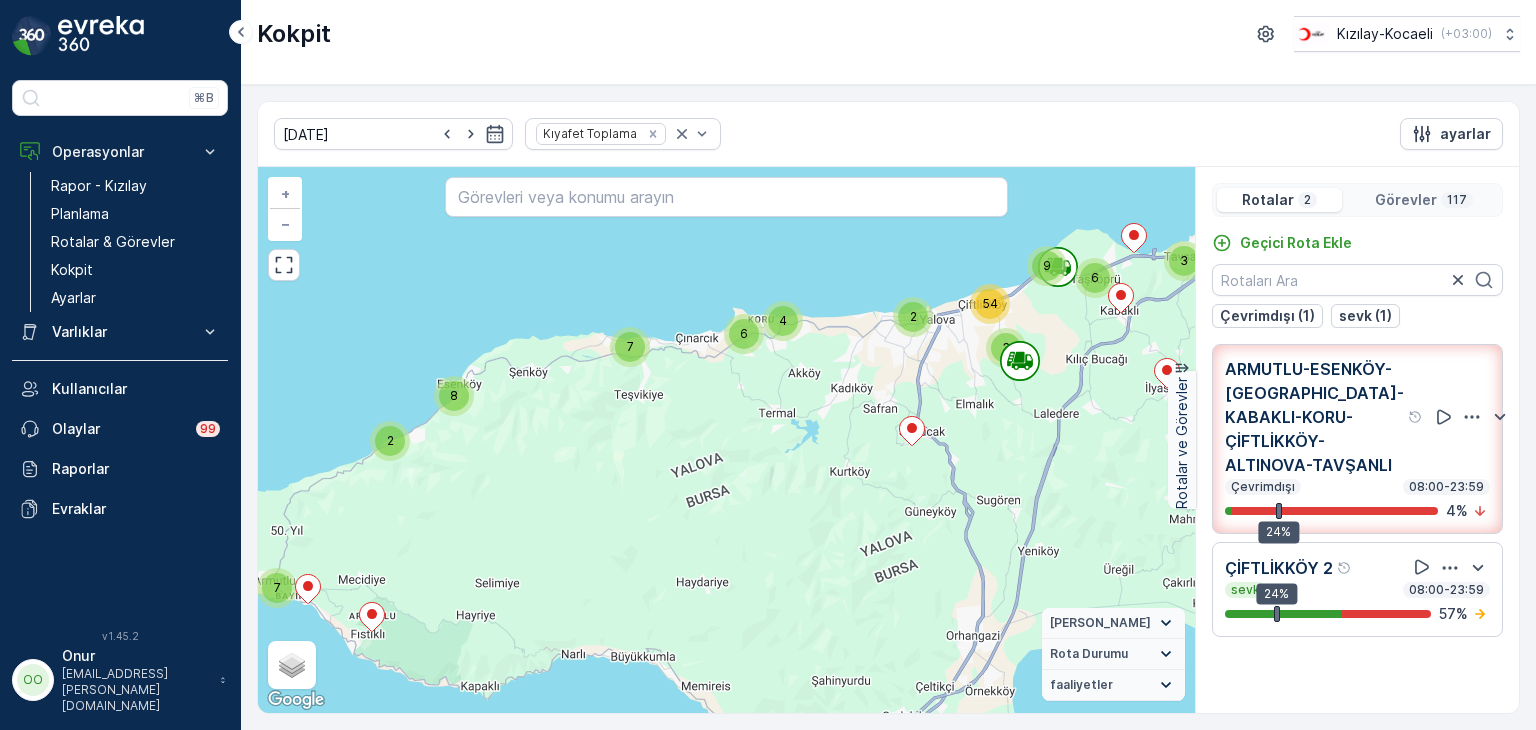 click 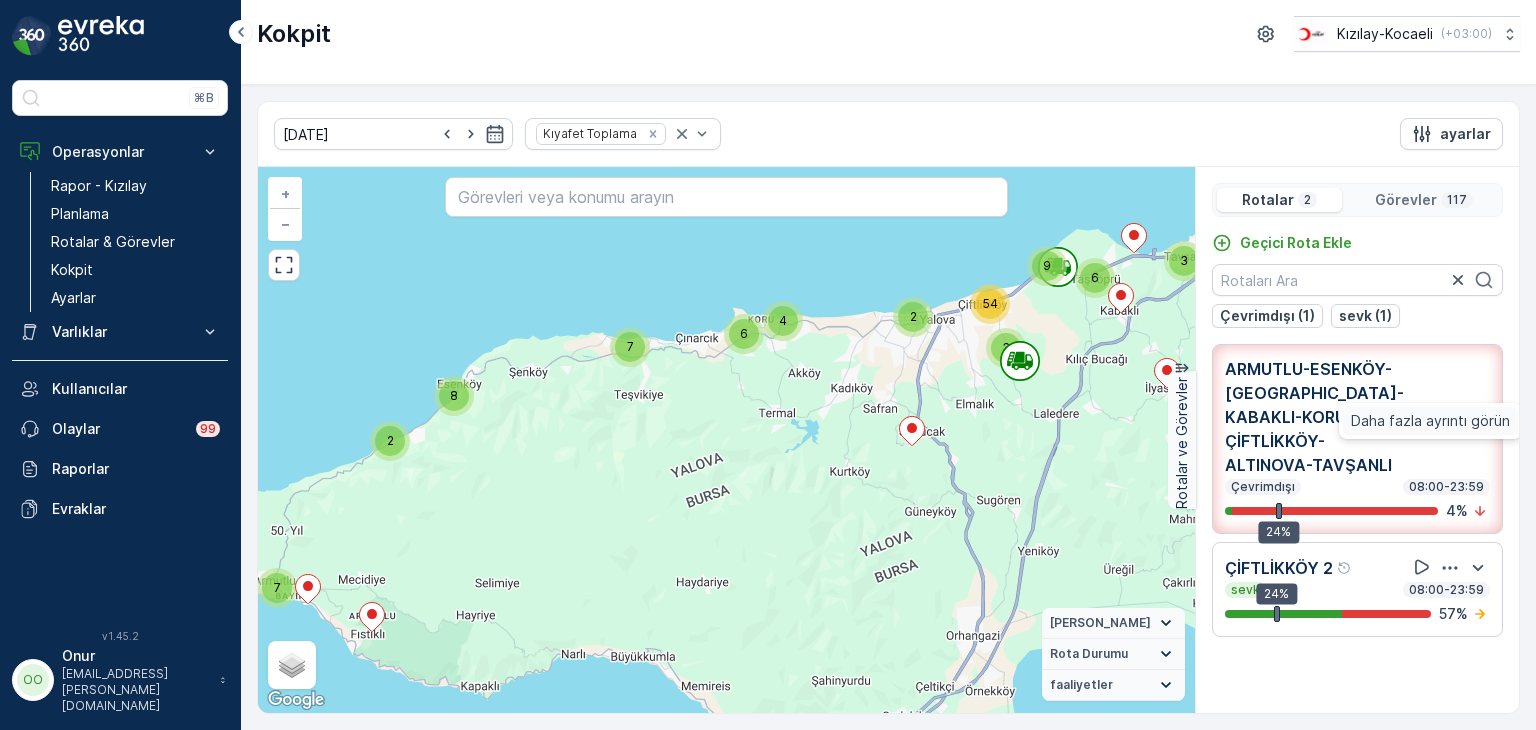 click on "Daha fazla ayrıntı görün" at bounding box center [1430, 421] 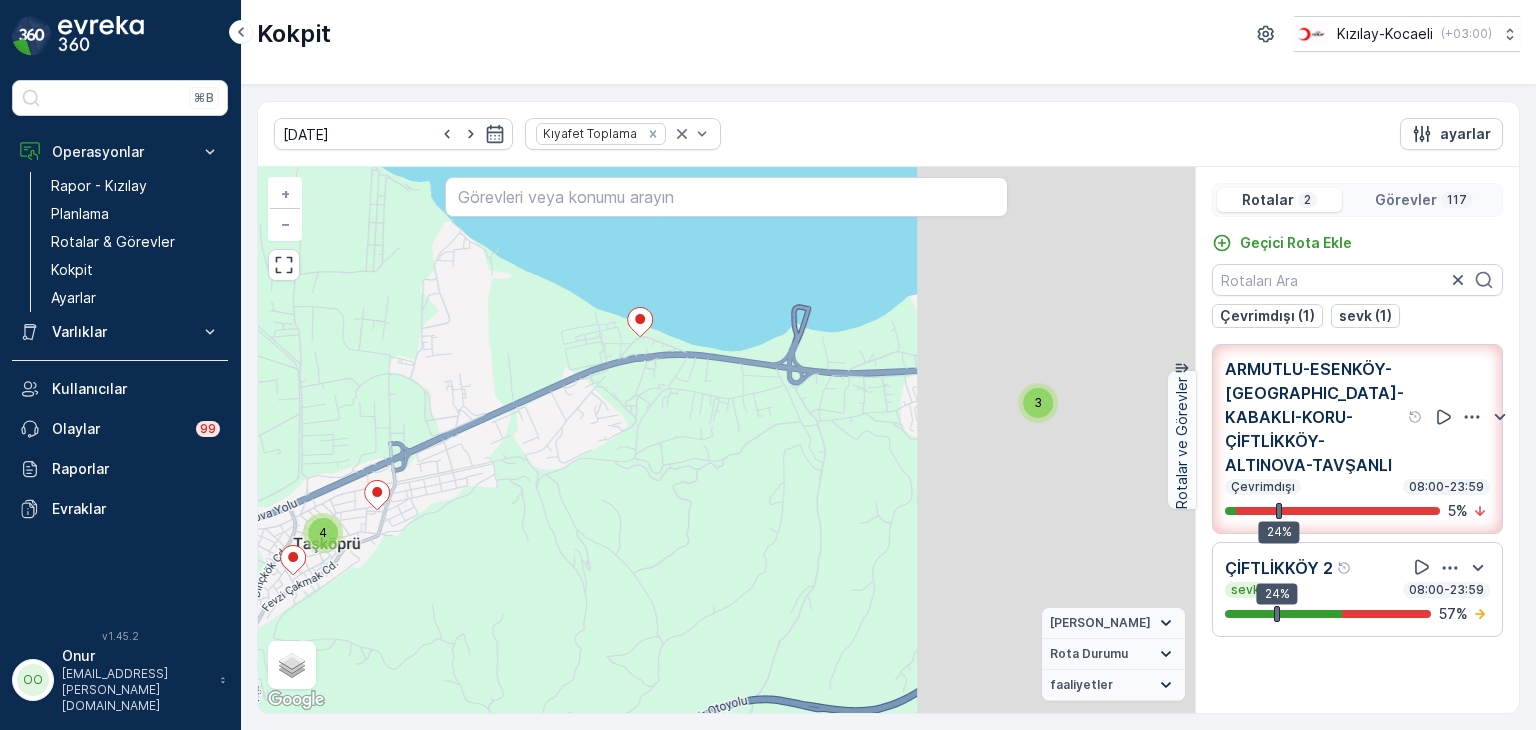 drag, startPoint x: 905, startPoint y: 397, endPoint x: 444, endPoint y: 398, distance: 461.0011 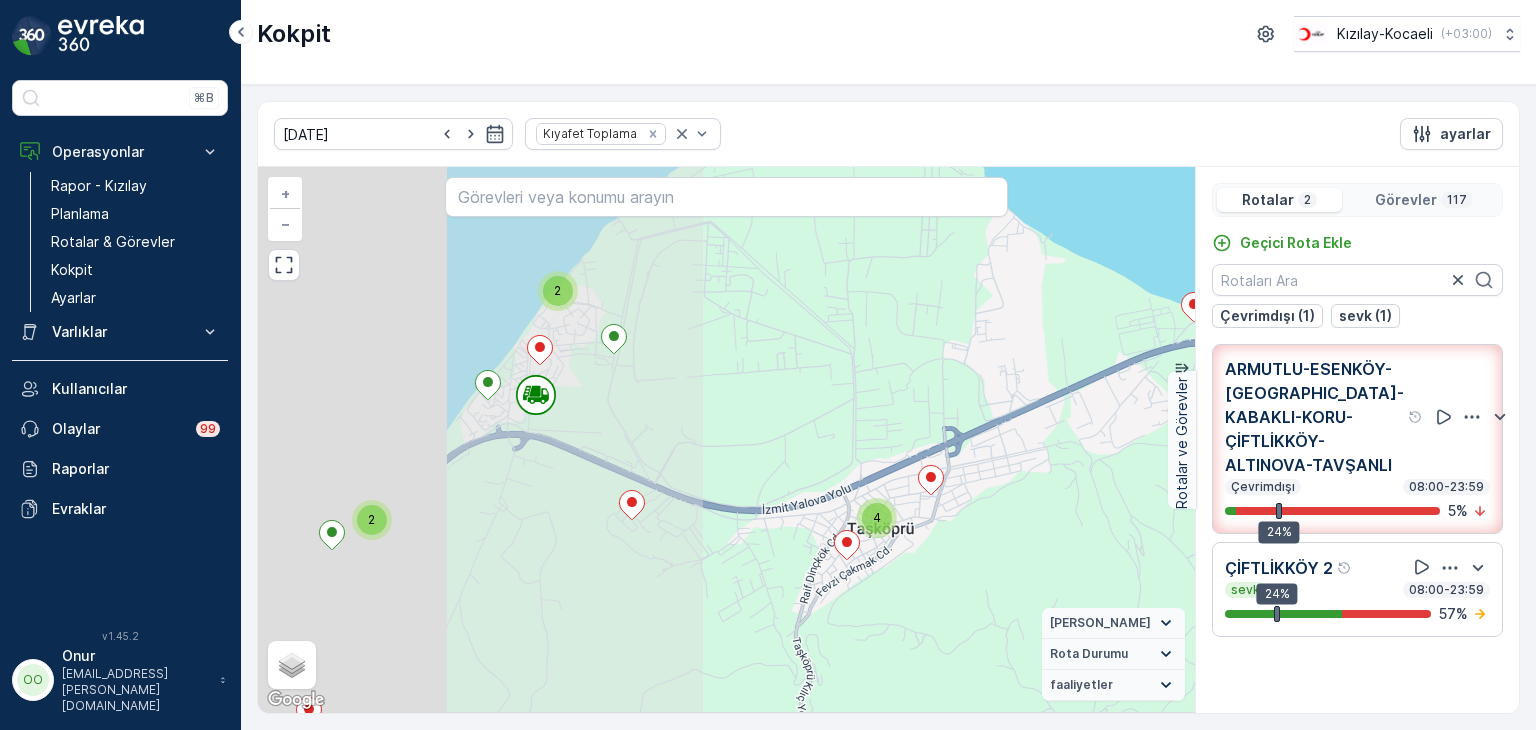 drag, startPoint x: 453, startPoint y: 457, endPoint x: 1067, endPoint y: 416, distance: 615.3674 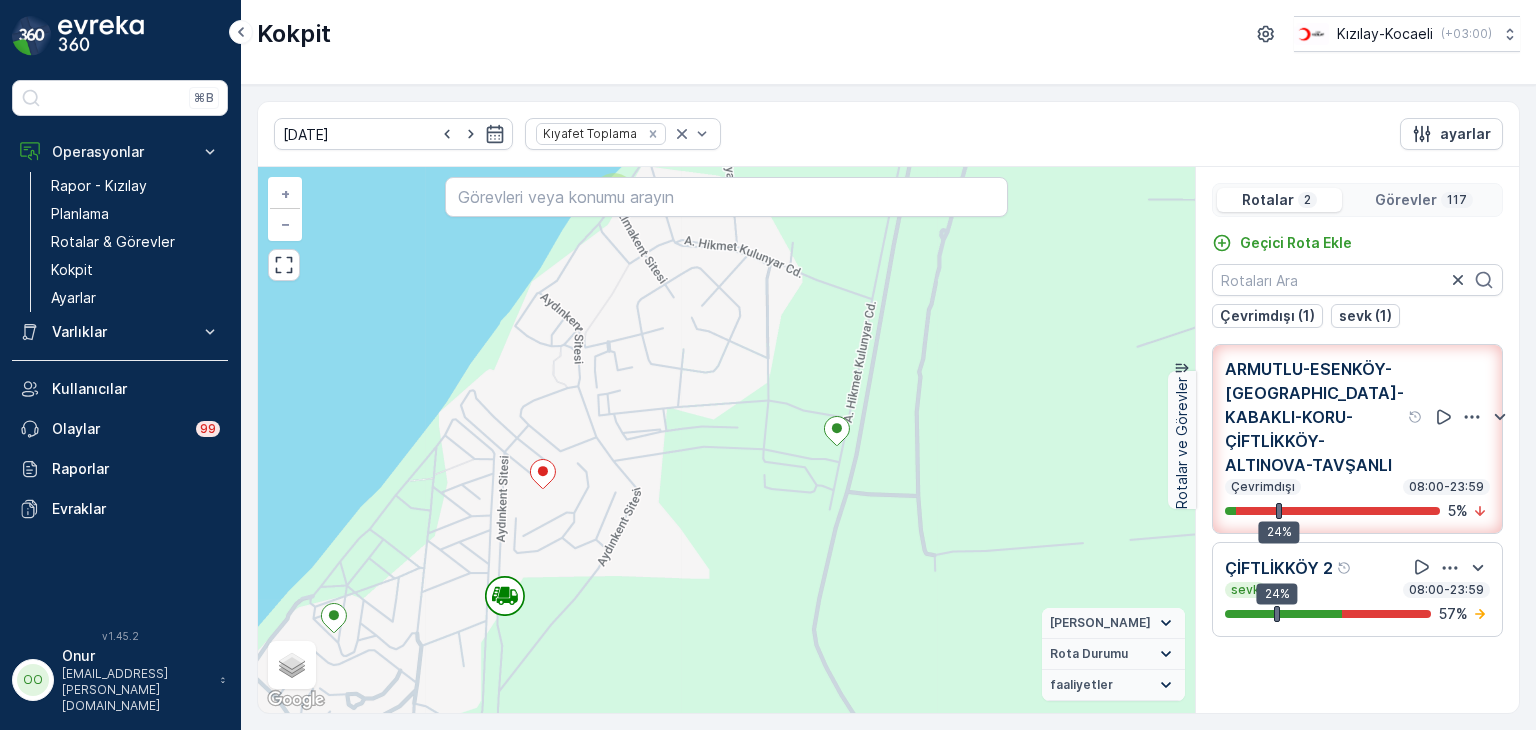 drag, startPoint x: 557, startPoint y: 293, endPoint x: 624, endPoint y: 534, distance: 250.13995 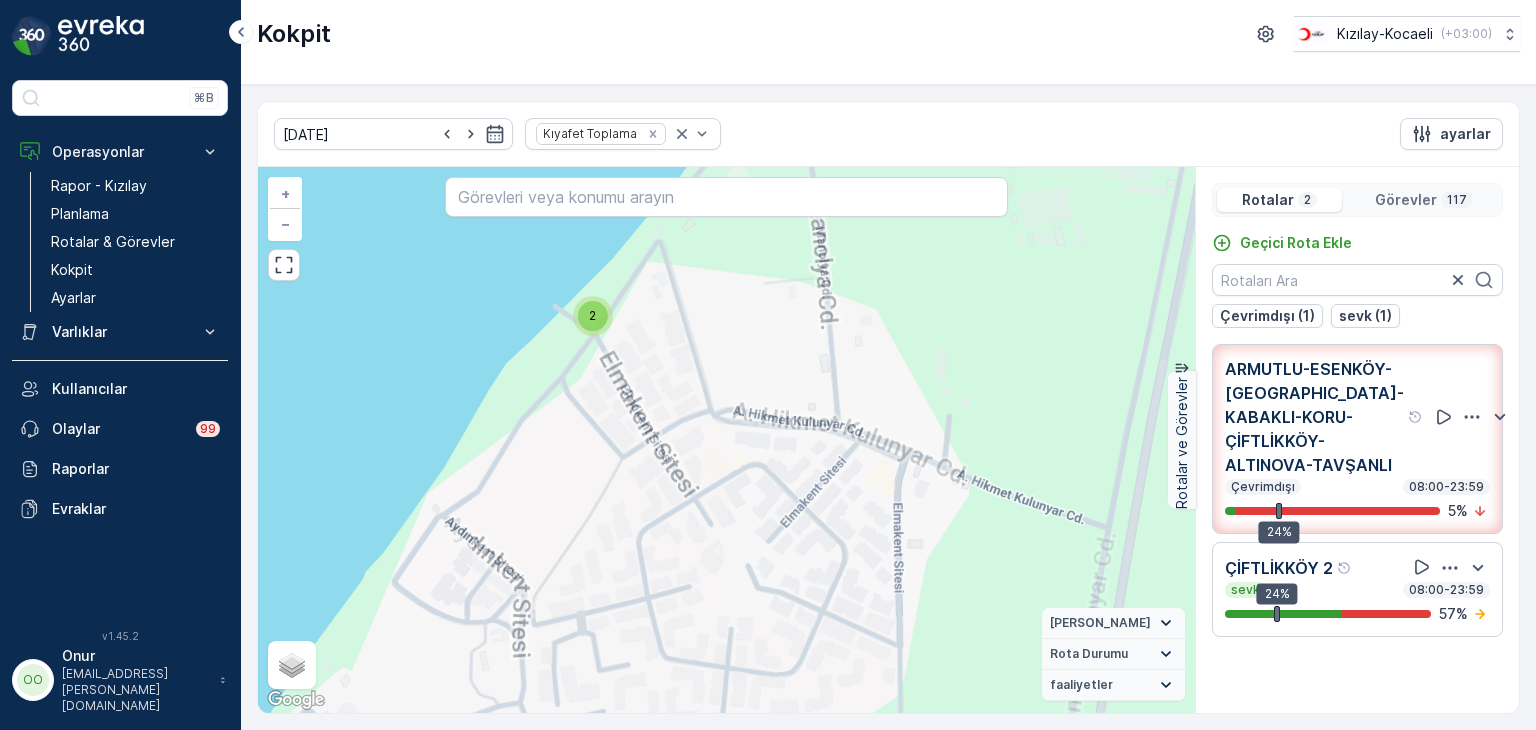 click on "2" at bounding box center [593, 316] 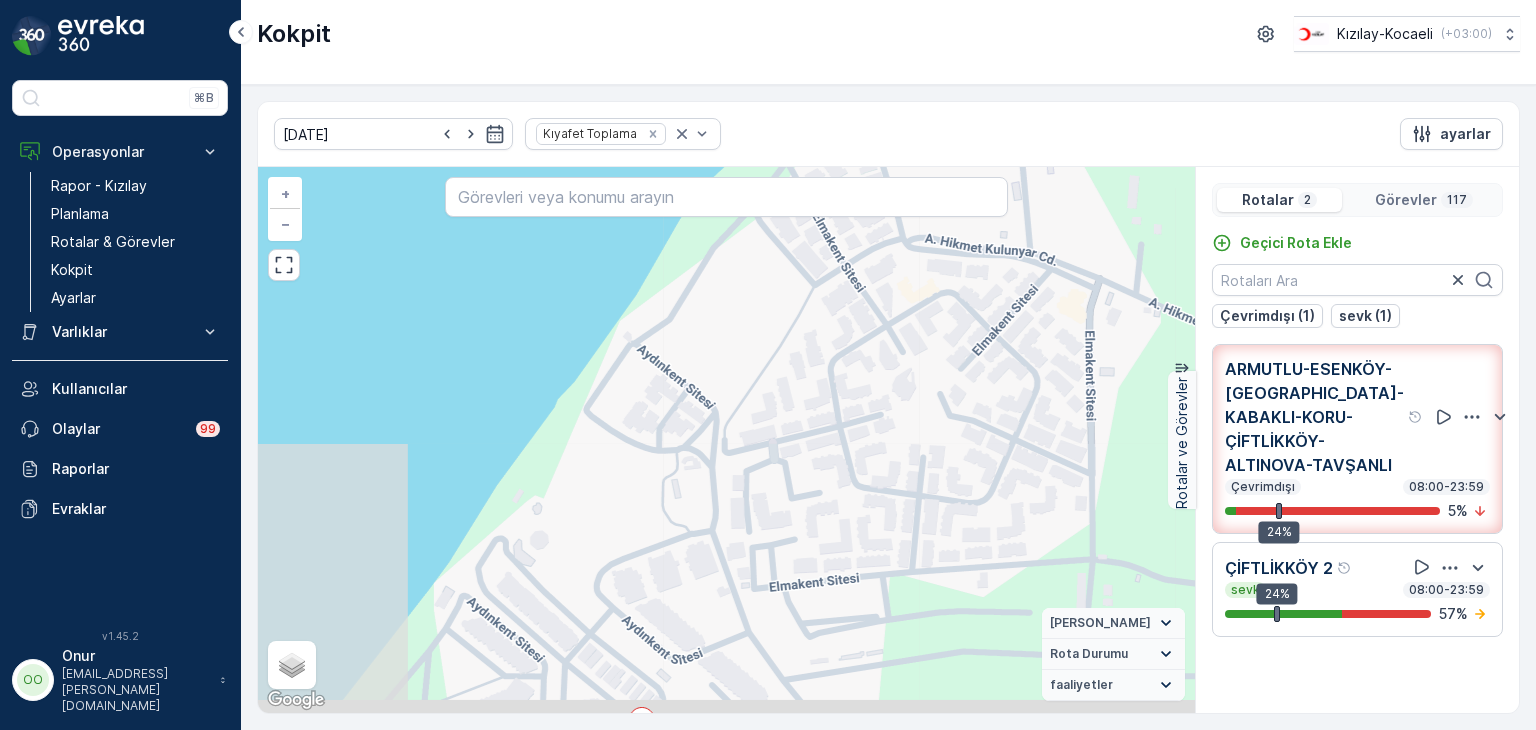 drag, startPoint x: 685, startPoint y: 537, endPoint x: 798, endPoint y: 221, distance: 335.5965 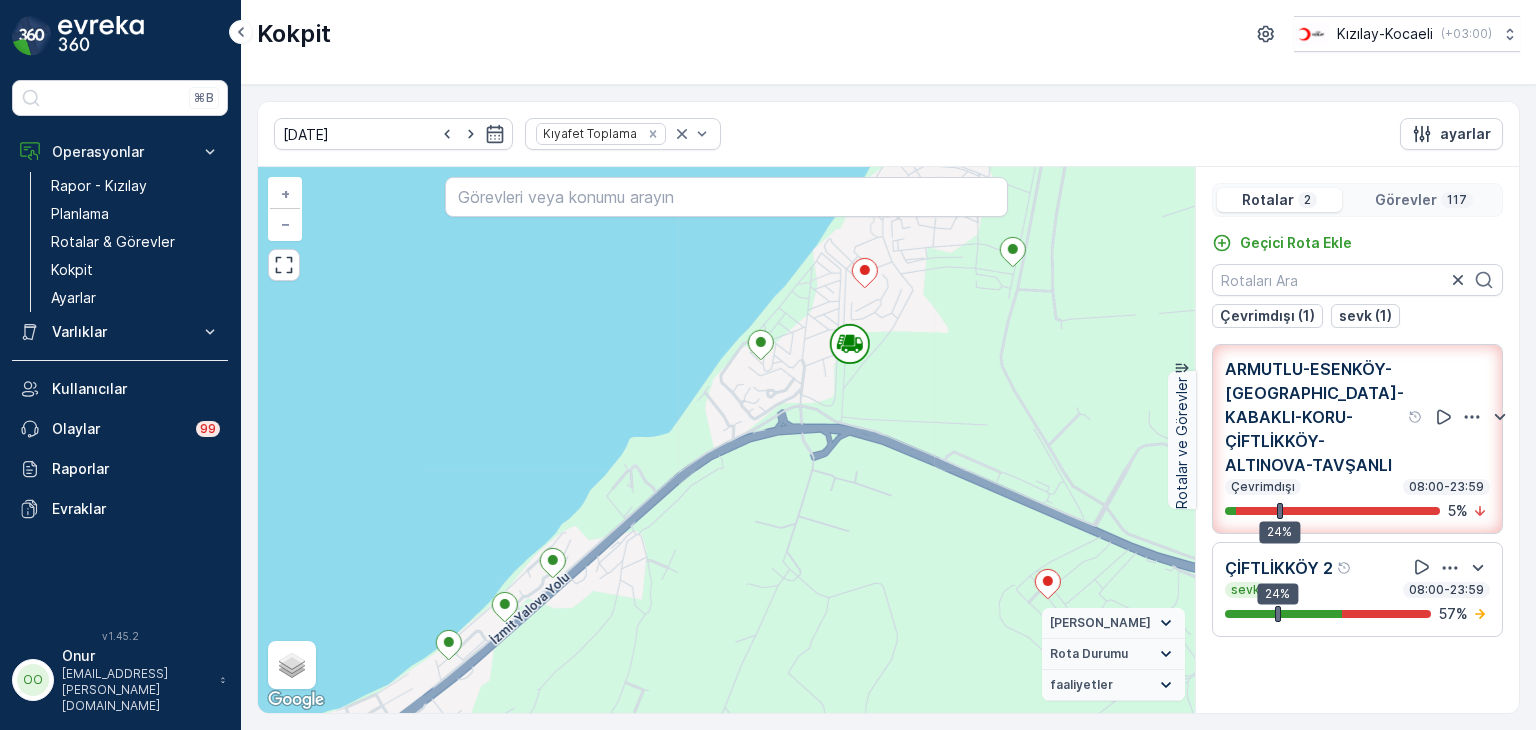 drag, startPoint x: 688, startPoint y: 554, endPoint x: 884, endPoint y: 384, distance: 259.45328 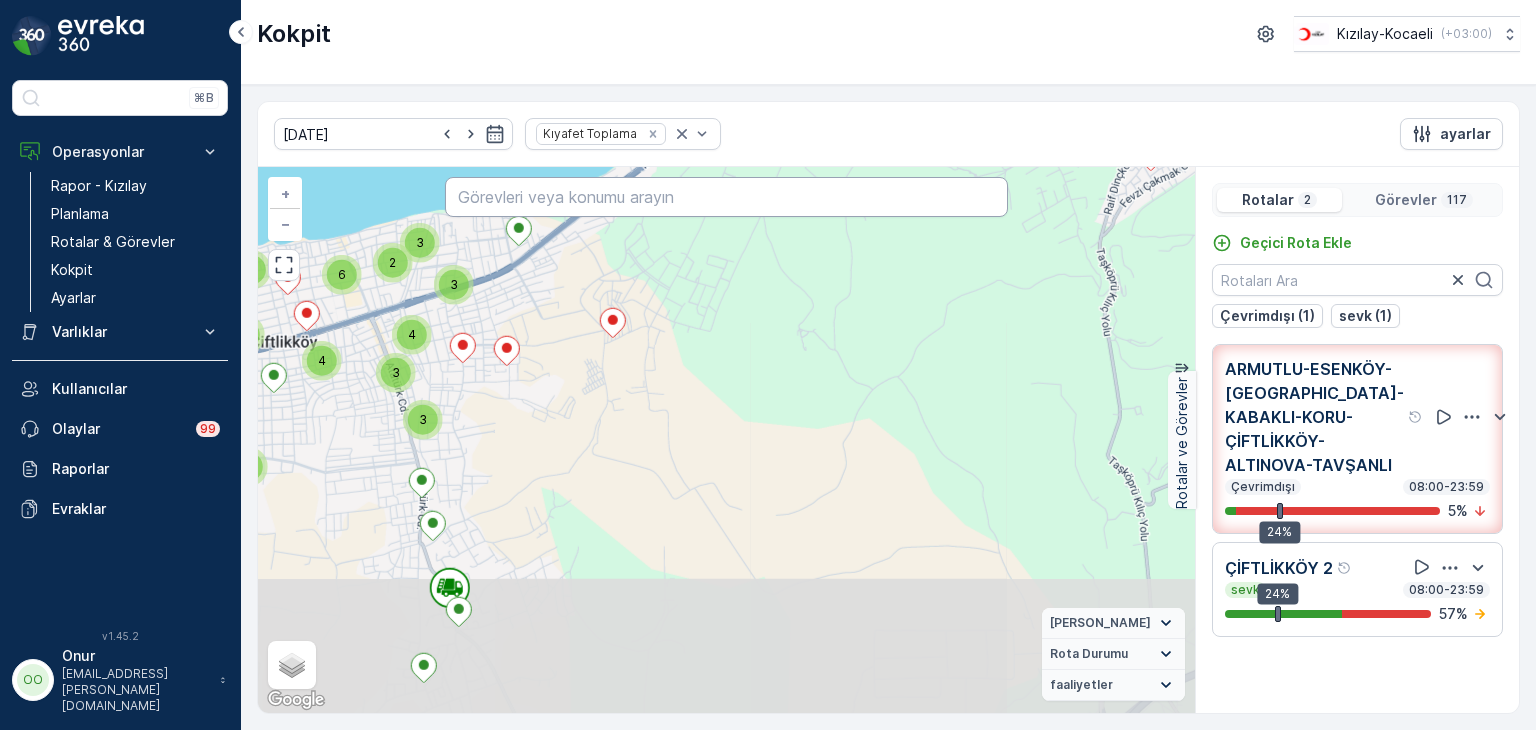 drag, startPoint x: 755, startPoint y: 586, endPoint x: 736, endPoint y: 179, distance: 407.44324 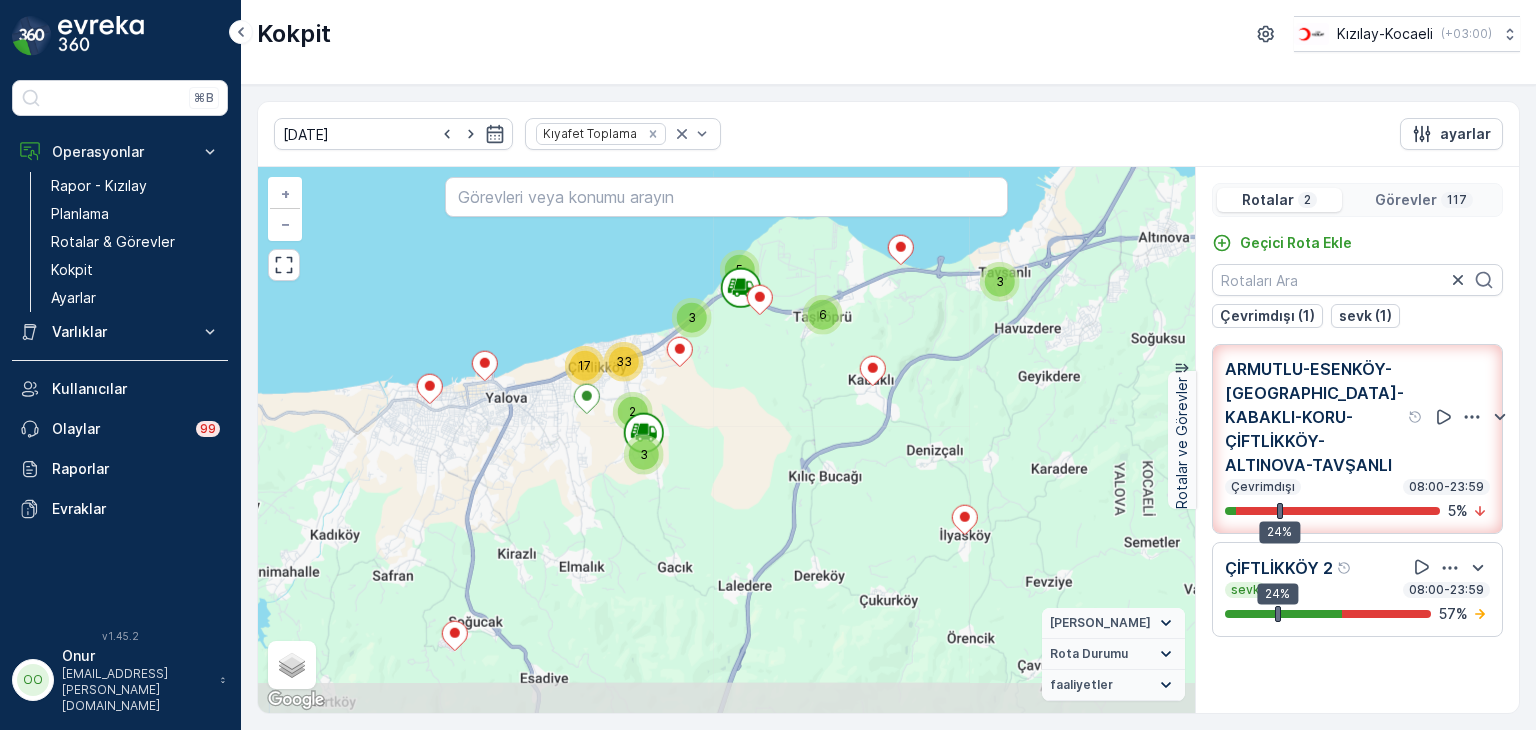 drag, startPoint x: 640, startPoint y: 637, endPoint x: 696, endPoint y: 518, distance: 131.51807 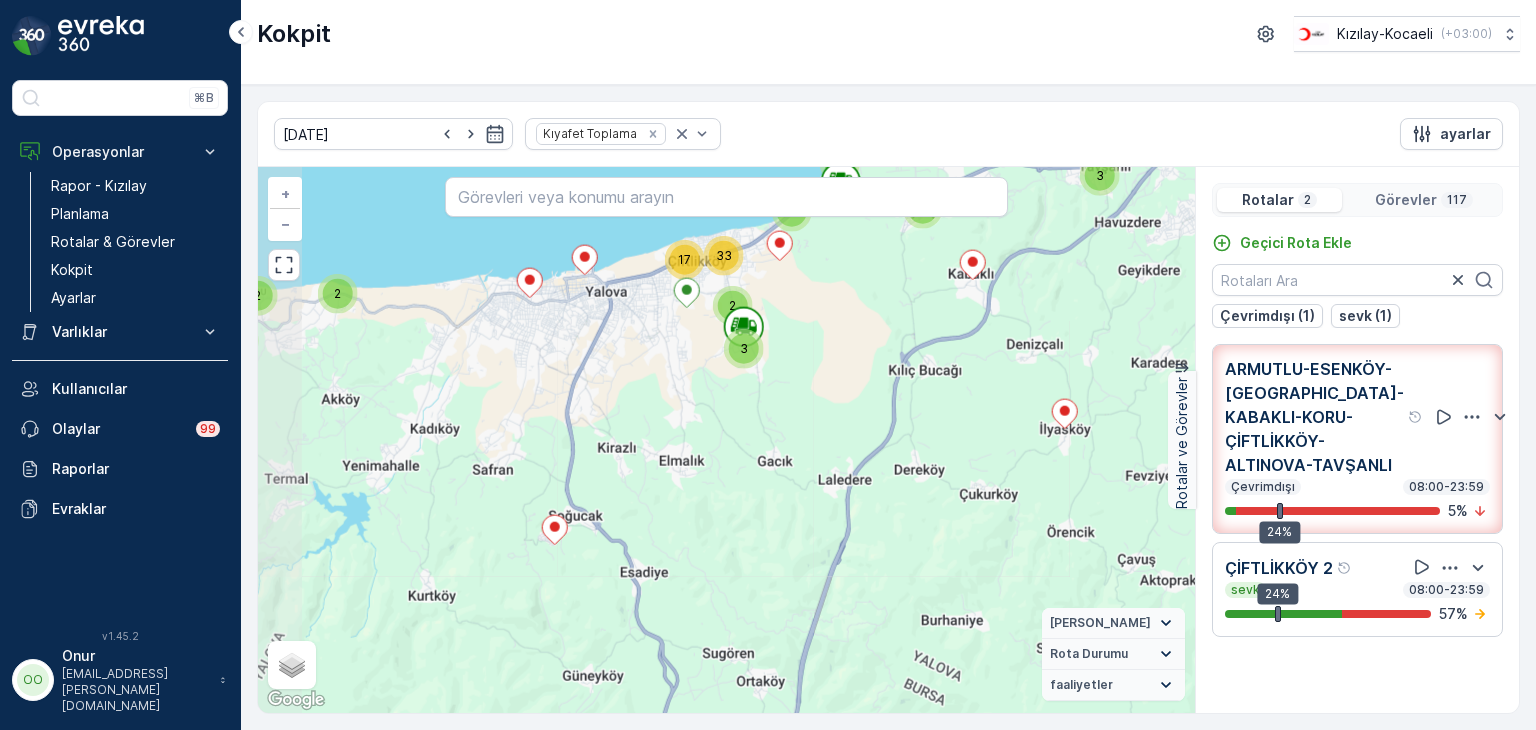 drag, startPoint x: 653, startPoint y: 628, endPoint x: 748, endPoint y: 523, distance: 141.59802 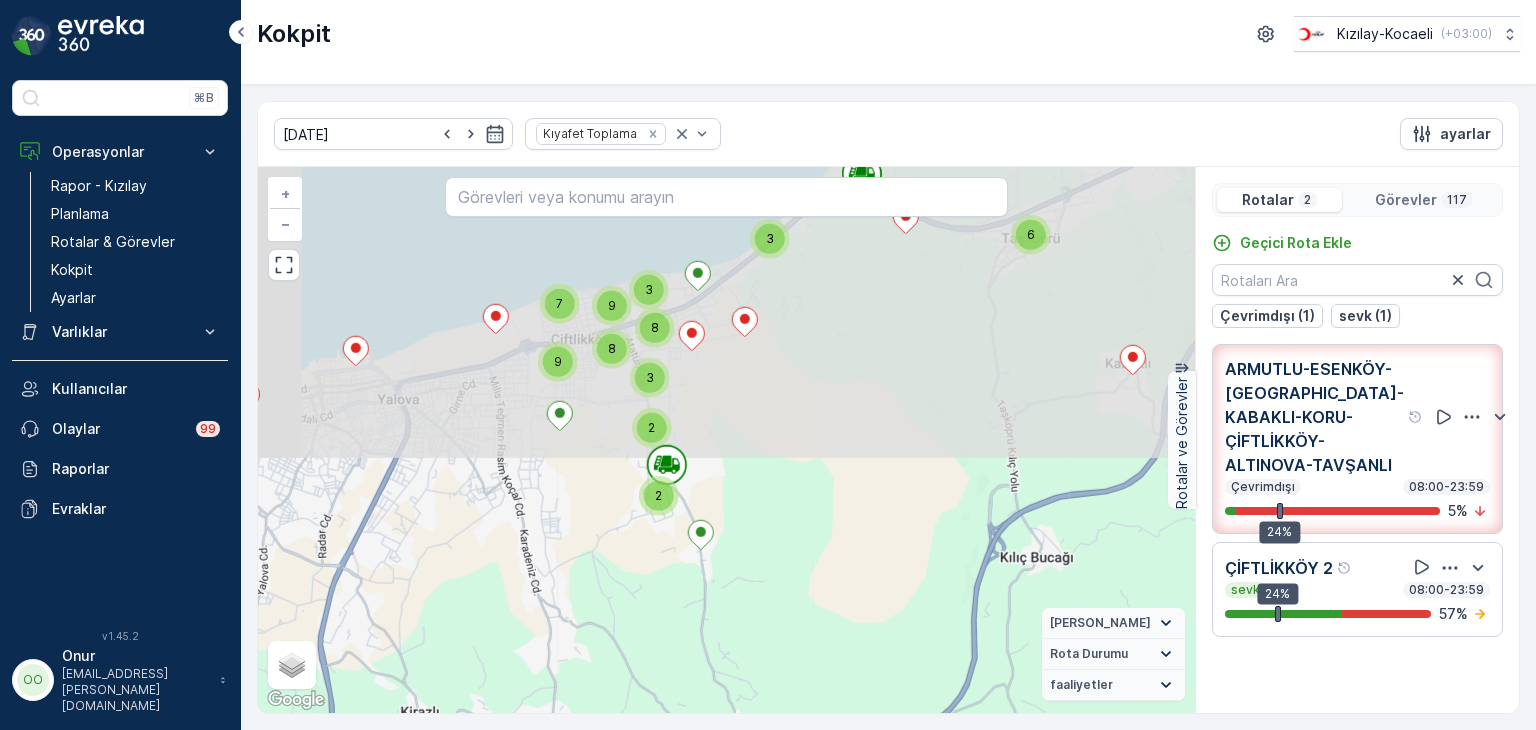 drag, startPoint x: 757, startPoint y: 383, endPoint x: 657, endPoint y: 697, distance: 329.53906 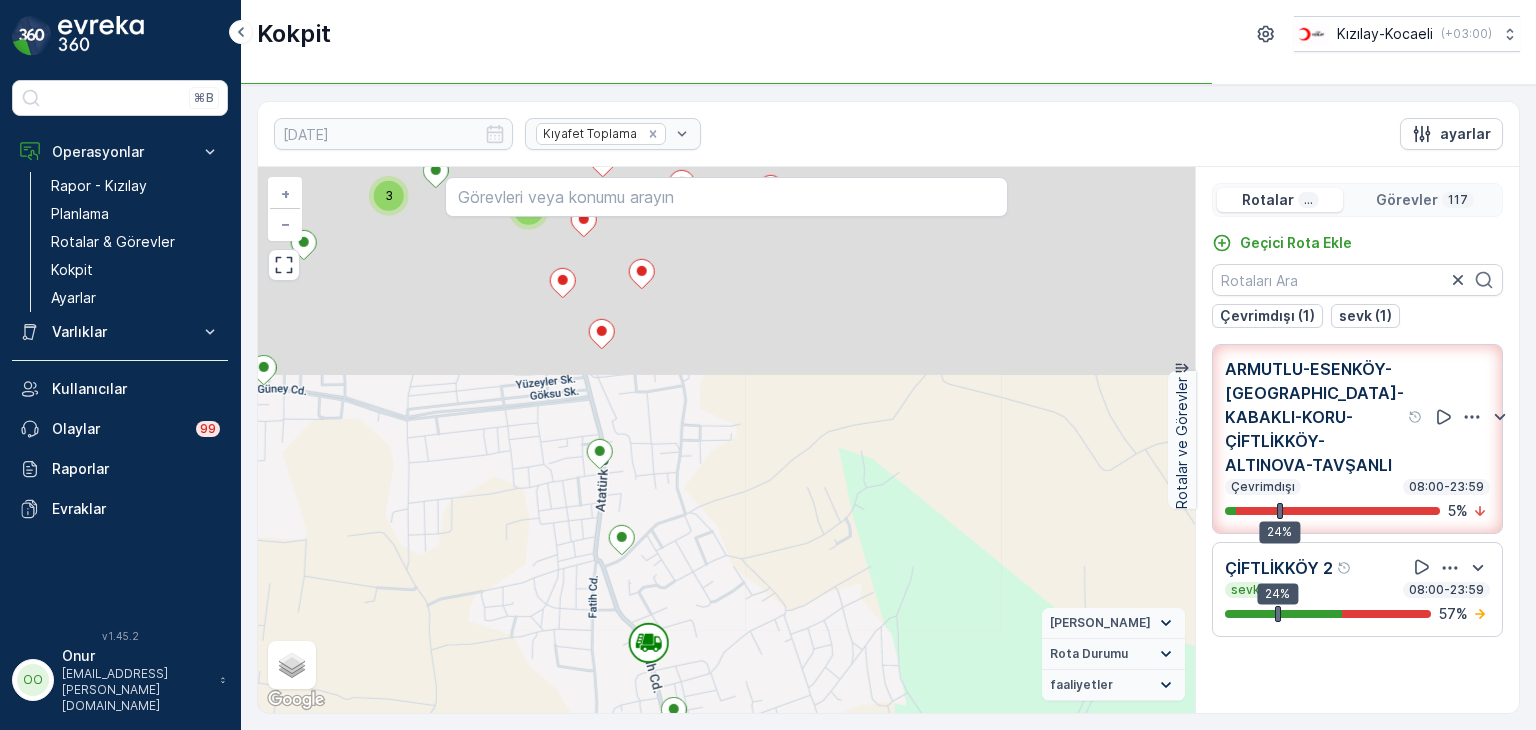 drag, startPoint x: 692, startPoint y: 497, endPoint x: 708, endPoint y: 563, distance: 67.911705 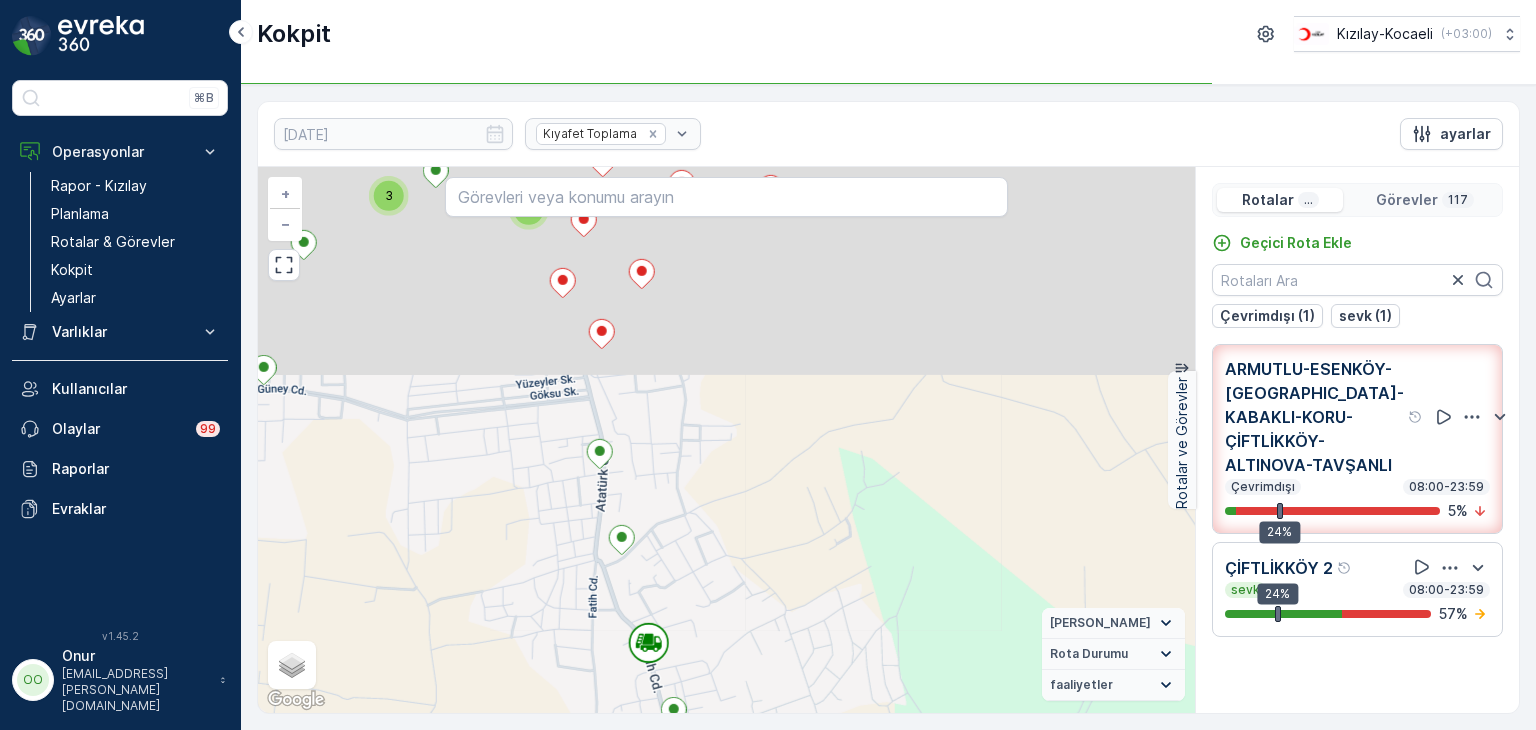 click on "2 2 2 2 2 2 2 2 2 3 2 2 2 2 2 3 + −  Uydu  Yol haritası  Arazi  Karışık  Leaflet Klavye kısayolları Harita Verileri Harita verileri ©2025 Harita verileri ©2025 200 m  Metrik ve emperyal birimler arasında geçiş yapmak için tıklayın Şartlar Harita hatası bildirin Vekil Durumu Hareket halinde Sabit Rota Durumu Yaklaşan sevk Bitmiş giriş VCR Başarısız Çevrimdışı gönderilmemiş Süresi doldu İptal Edildi faaliyetler Başlangıç noktası Bitiş noktası YAKIT İmha etmek mola hız sınırı" at bounding box center [726, 440] 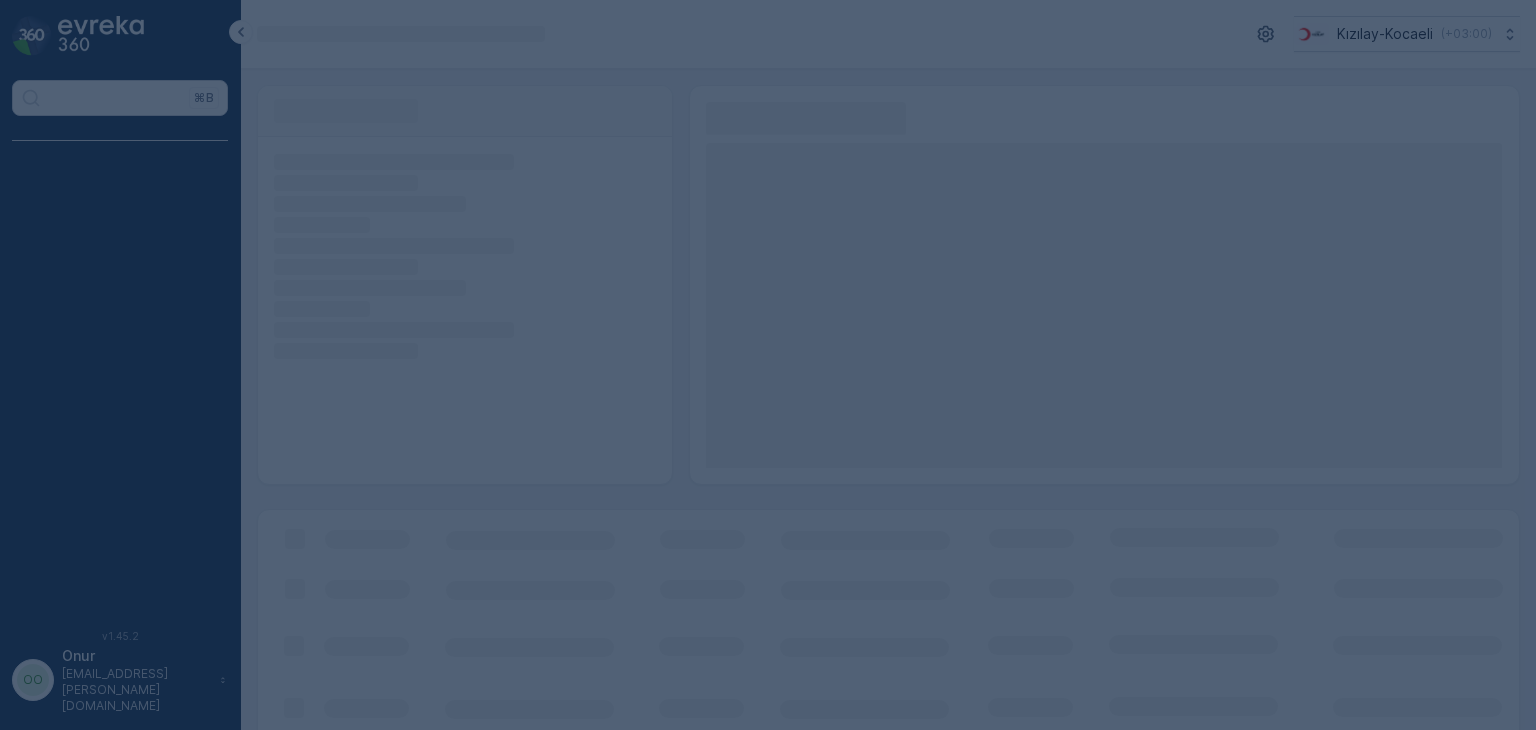 scroll, scrollTop: 0, scrollLeft: 0, axis: both 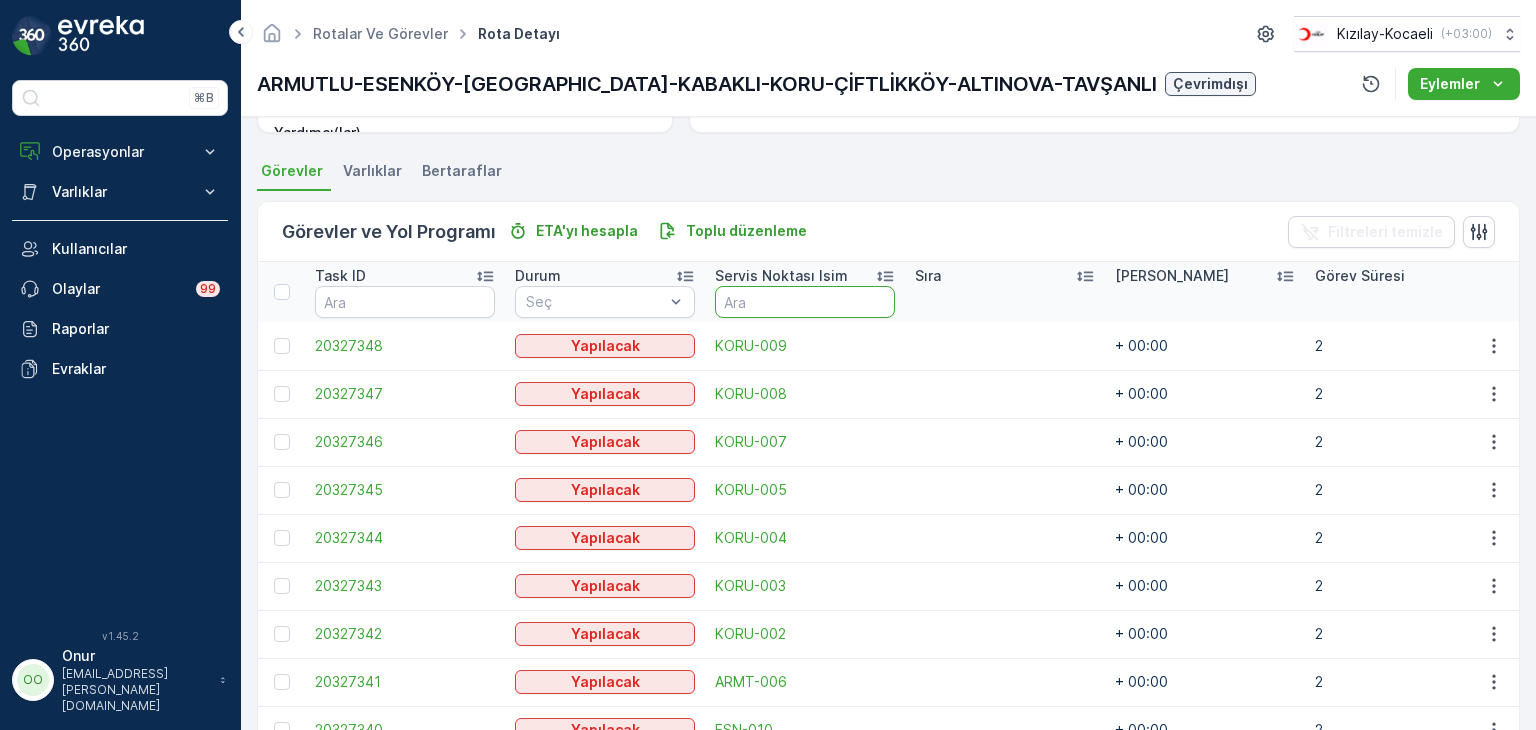click at bounding box center [805, 302] 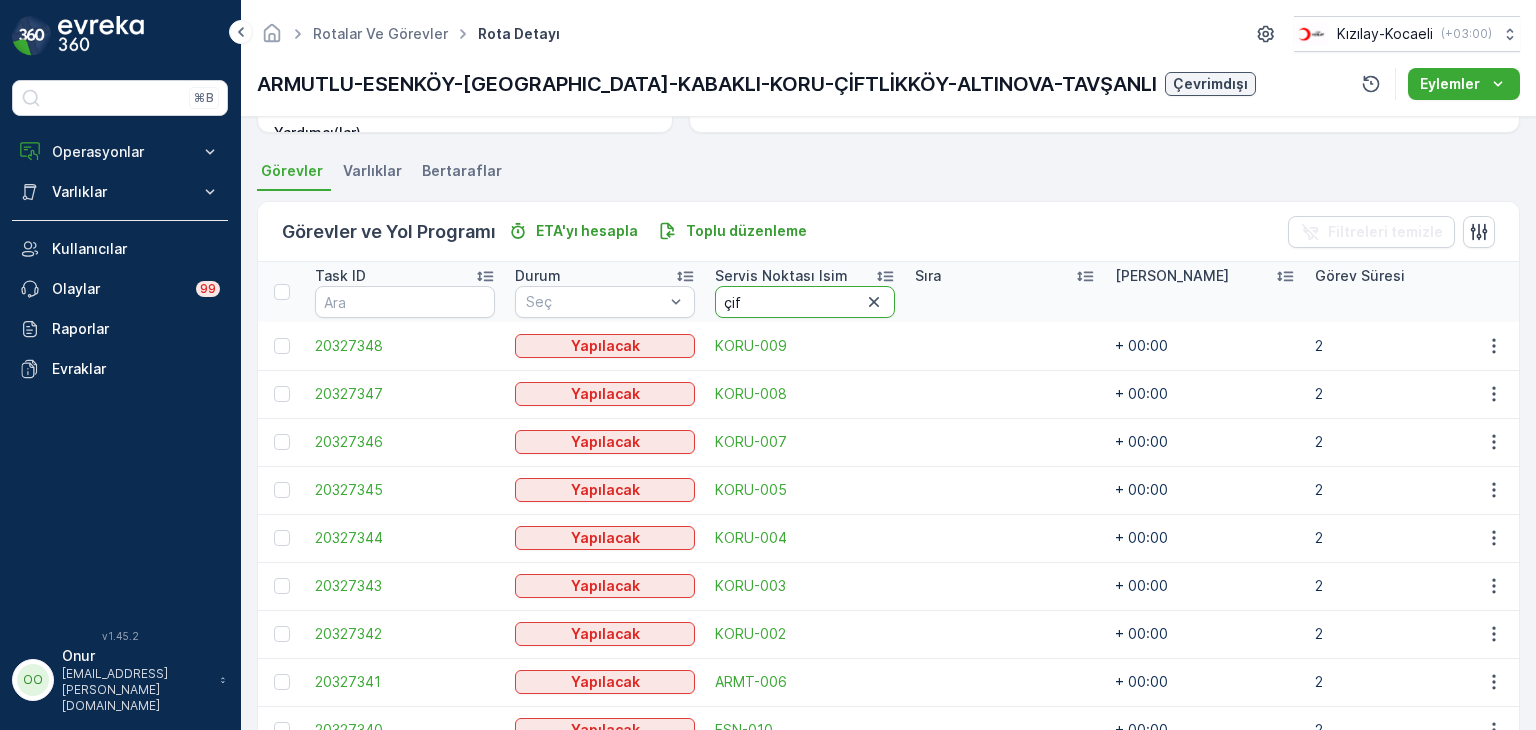 type on "çift" 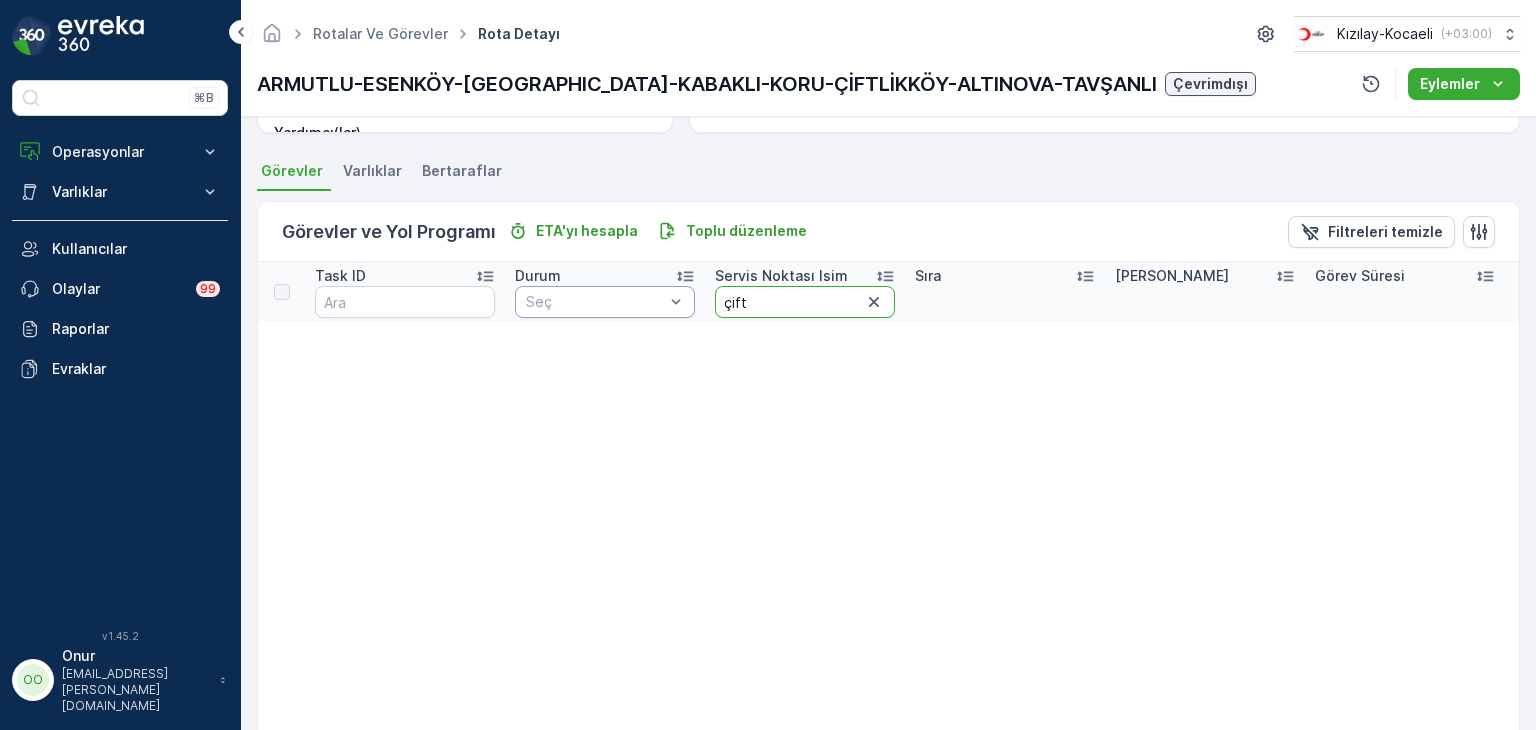 drag, startPoint x: 766, startPoint y: 297, endPoint x: 687, endPoint y: 297, distance: 79 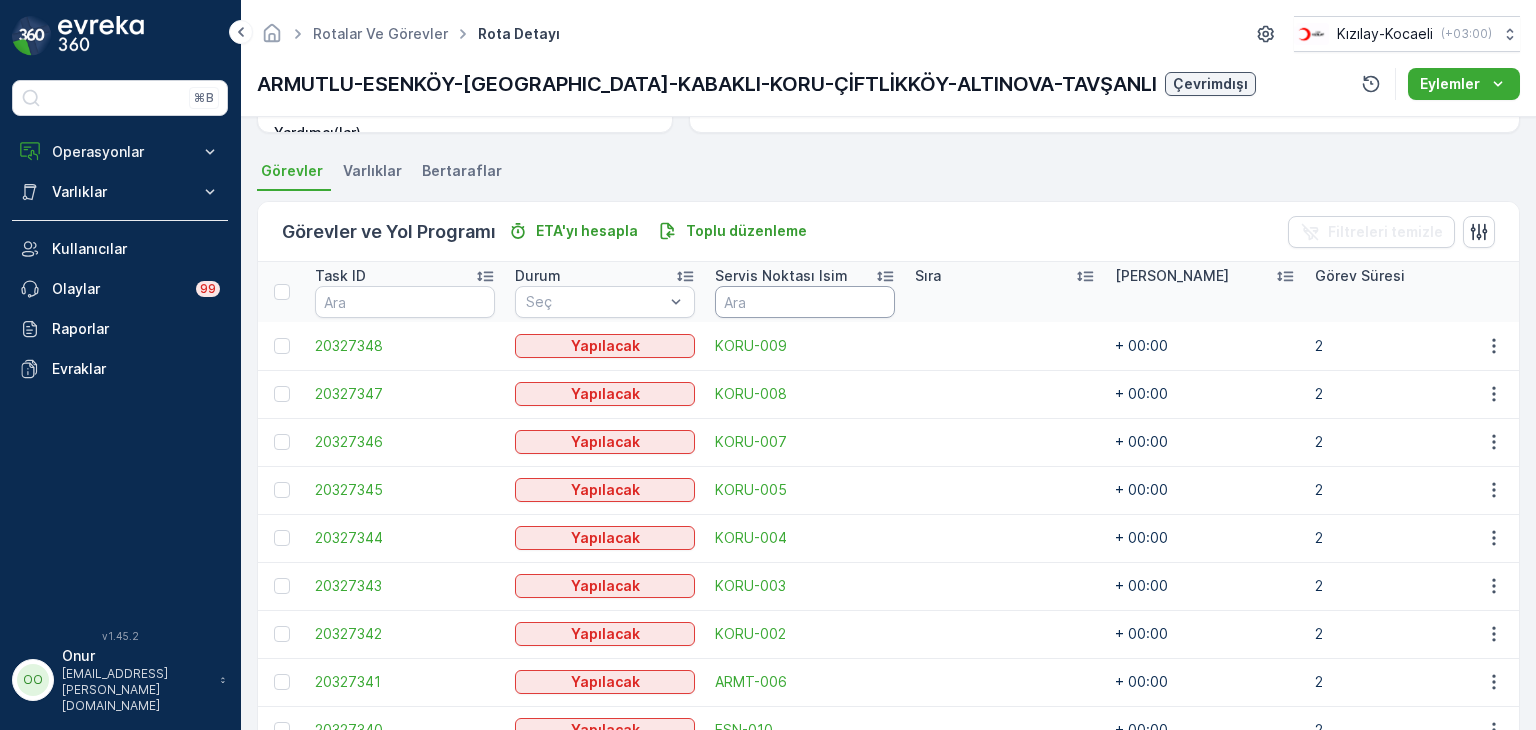 click at bounding box center [805, 302] 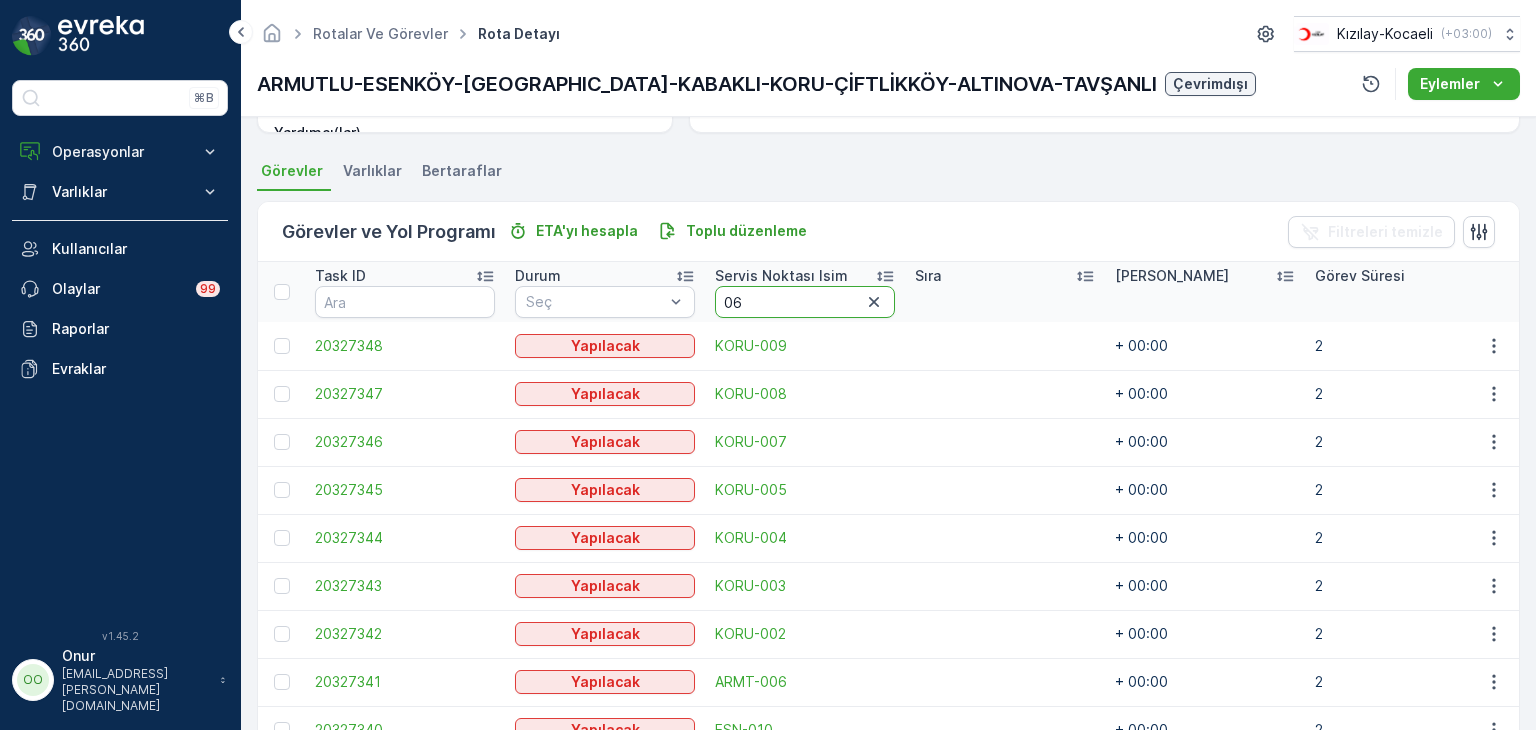 type on "064" 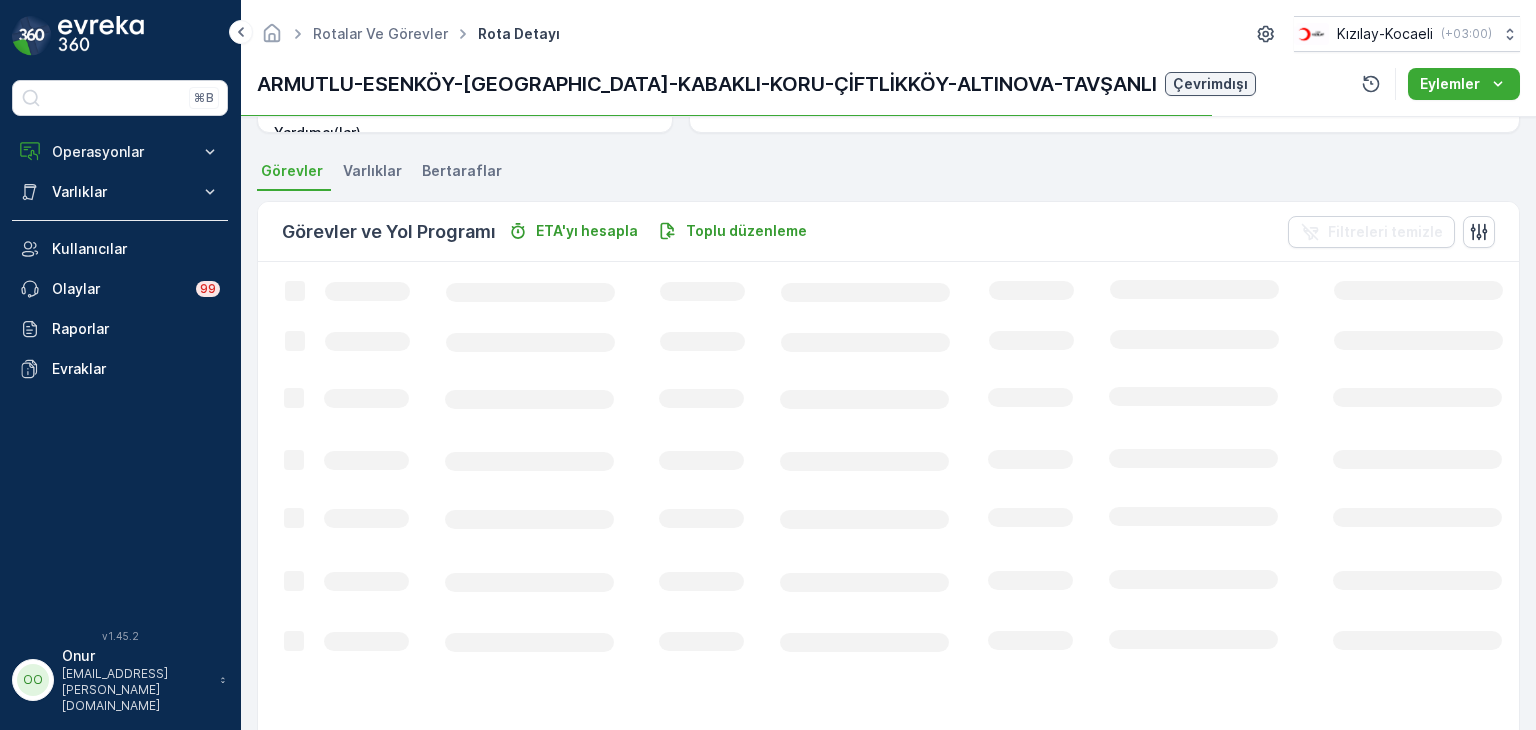 scroll, scrollTop: 300, scrollLeft: 0, axis: vertical 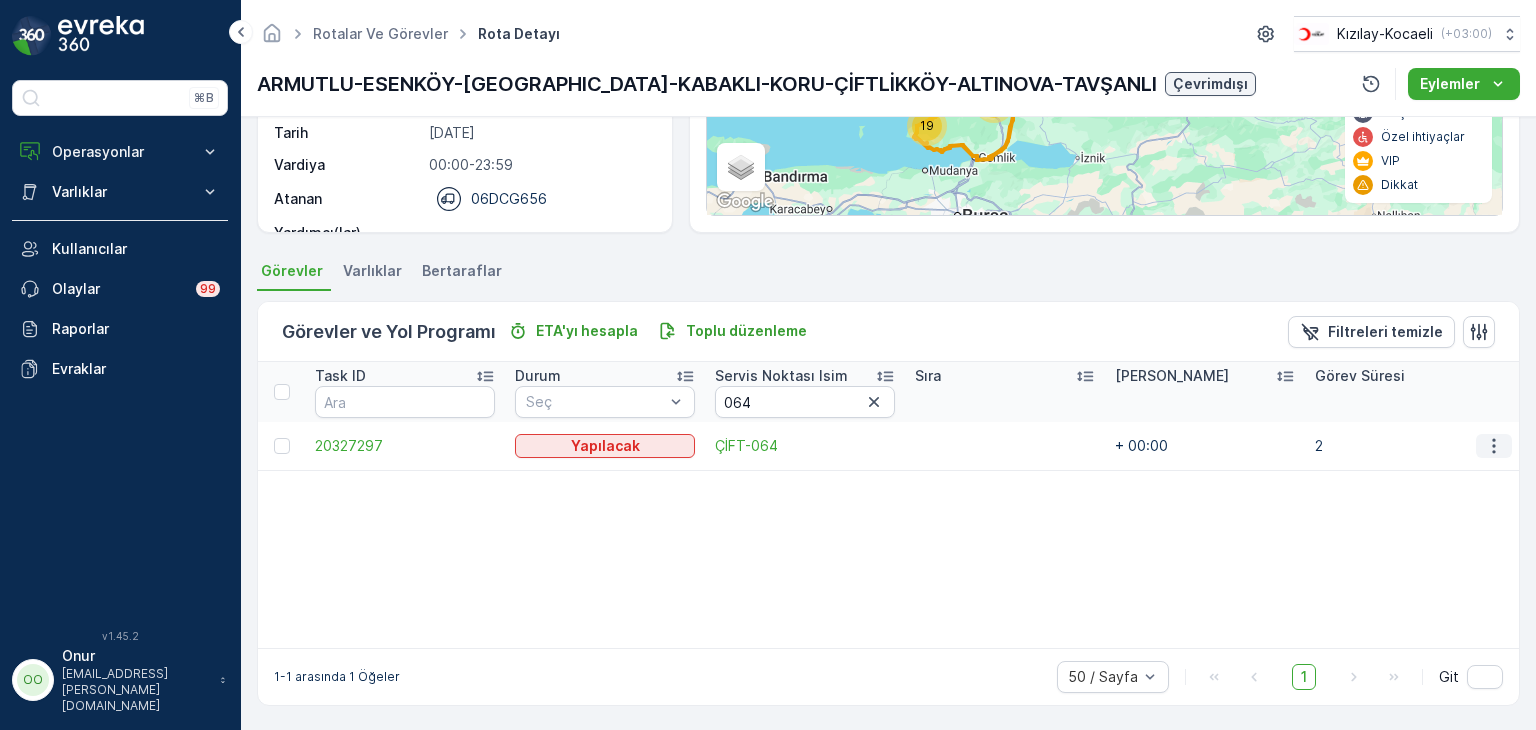 click 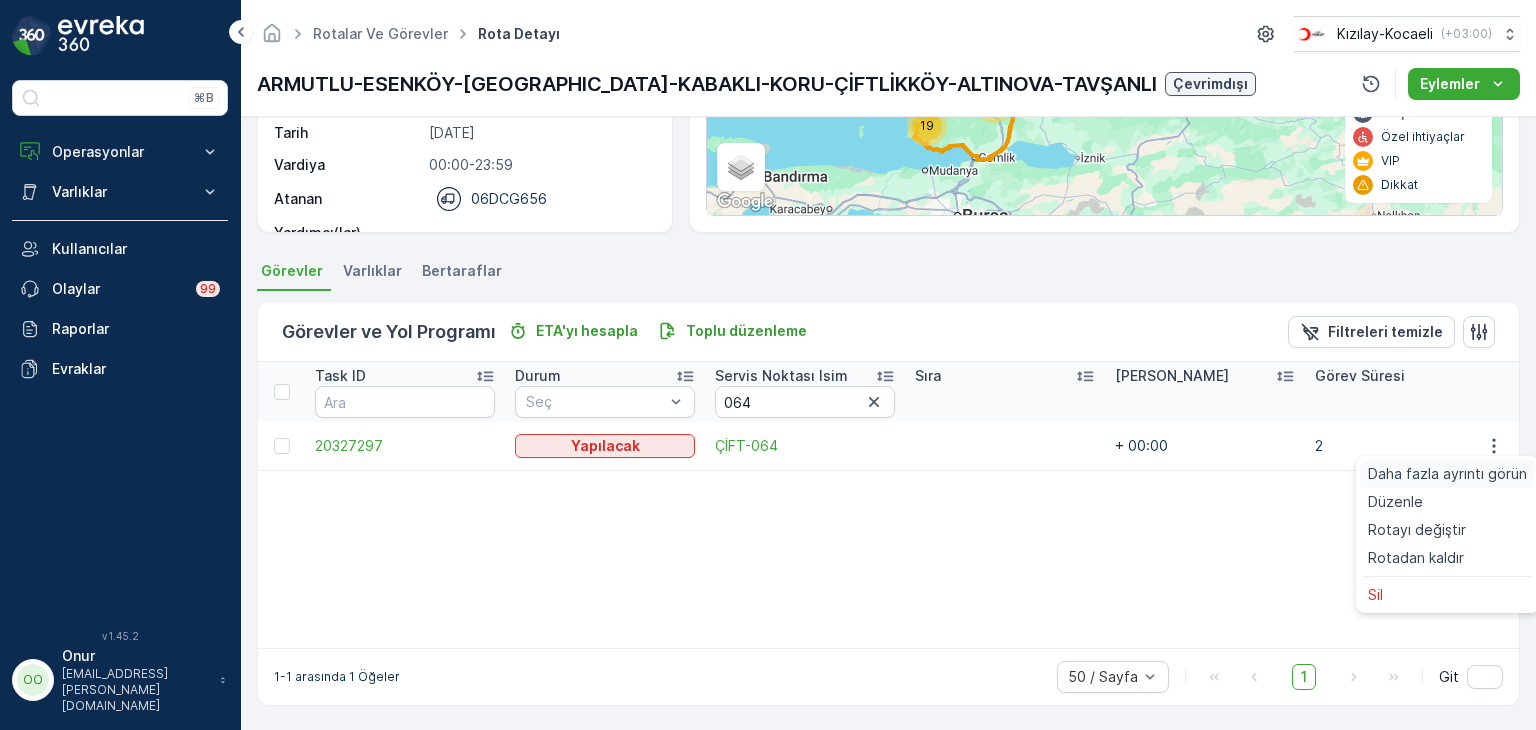 click on "Daha fazla ayrıntı görün" at bounding box center (1447, 474) 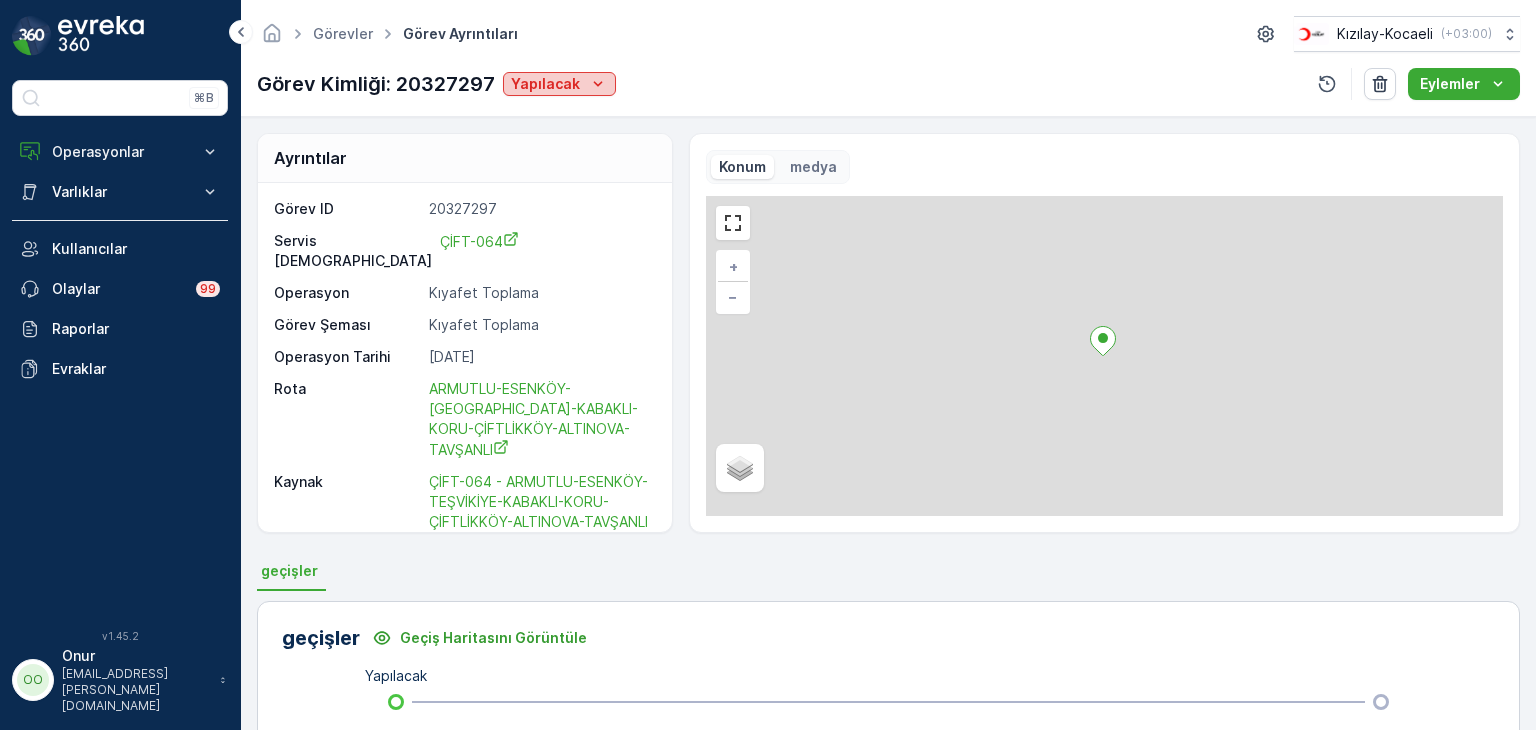 click 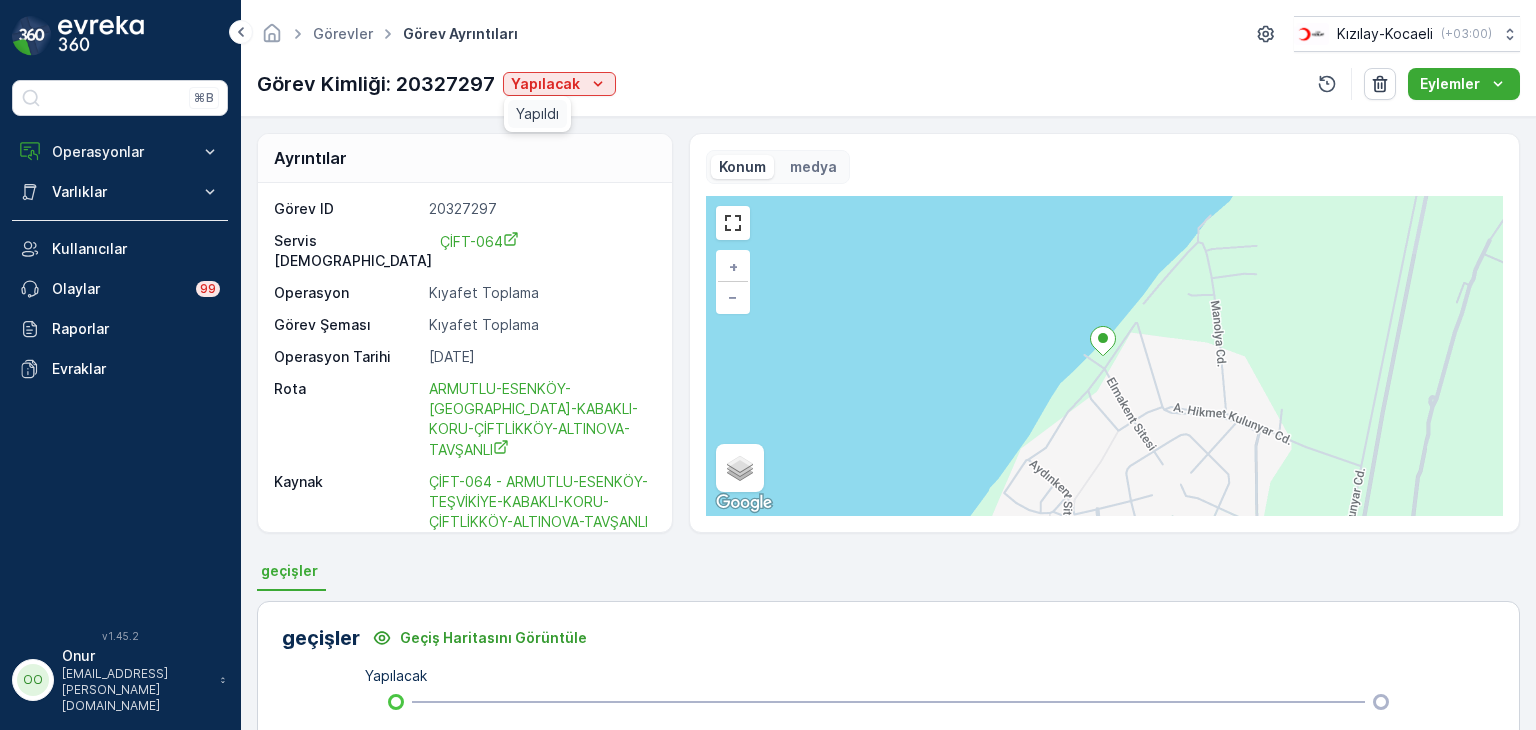 click on "Yapıldı" at bounding box center (537, 114) 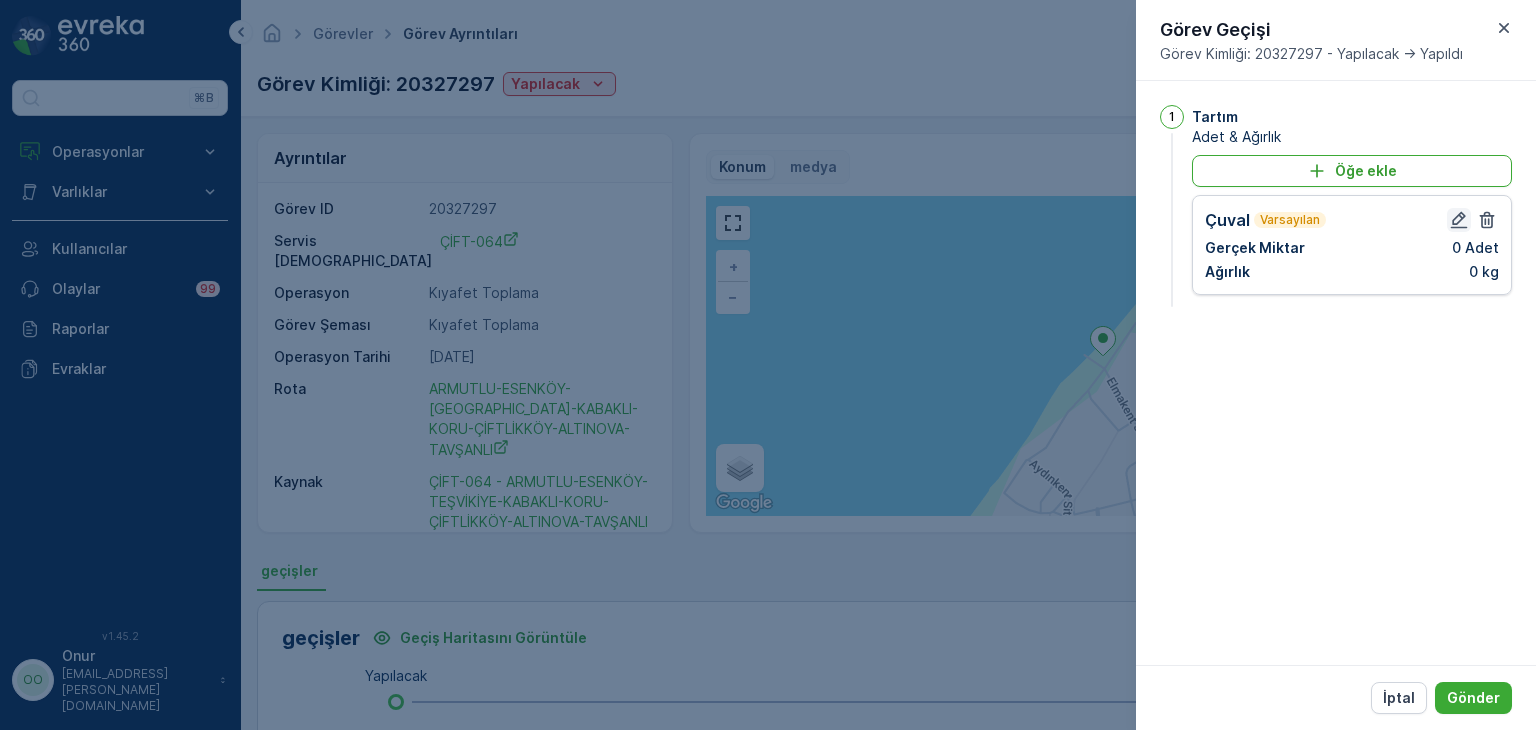 click 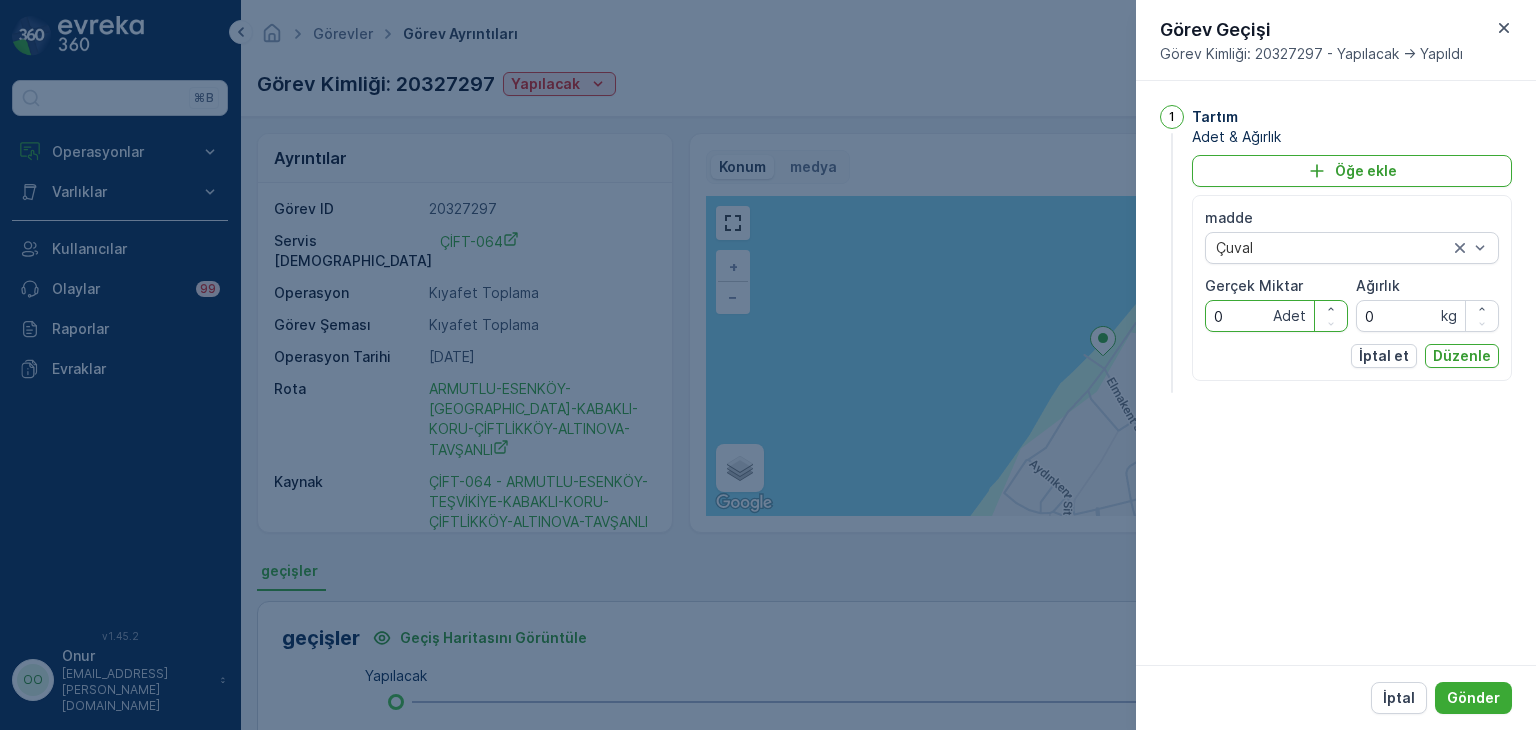 drag, startPoint x: 1258, startPoint y: 318, endPoint x: 1169, endPoint y: 305, distance: 89.94443 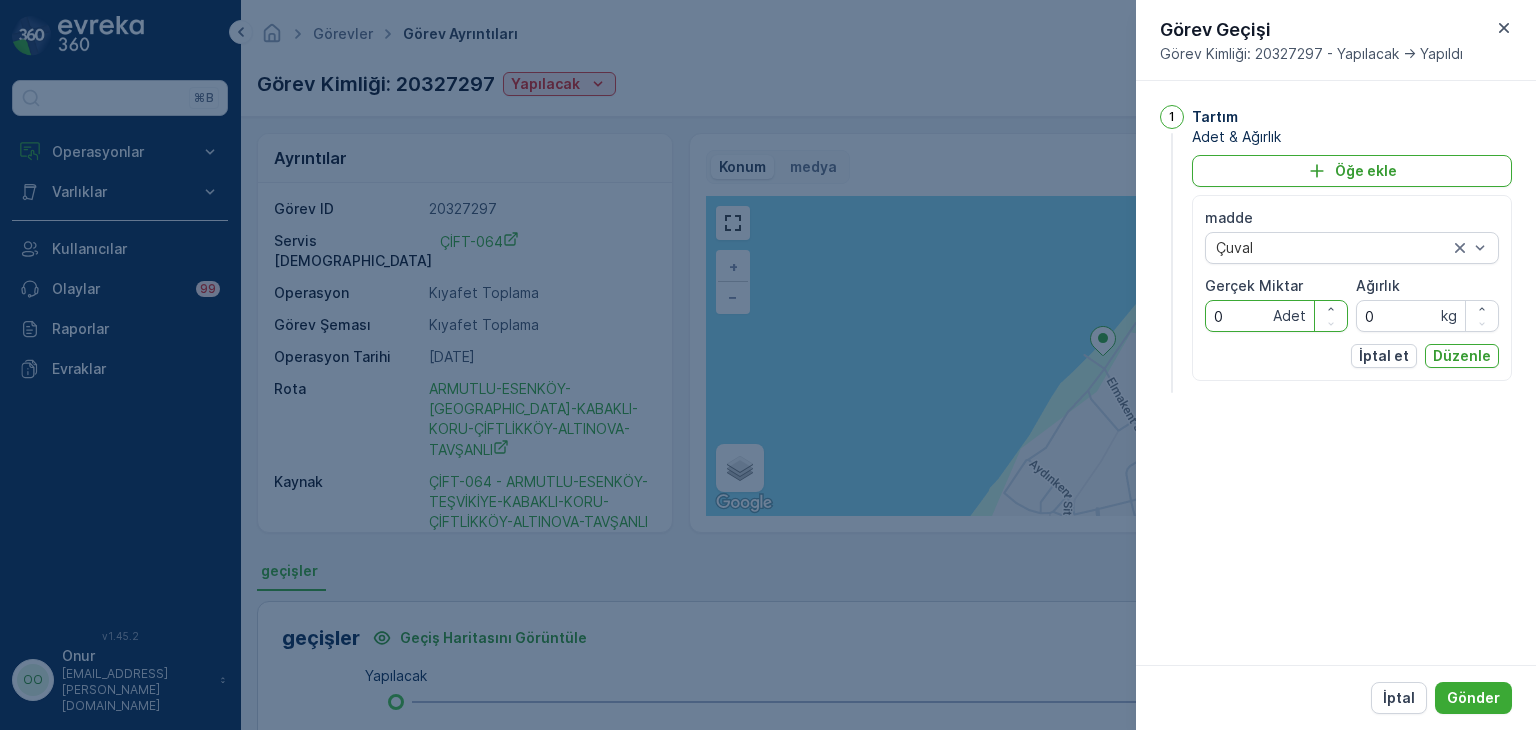 click on "1 Tartım Adet & Ağırlık Öğe ekle madde Çuval Gerçek Miktar 0 Adet Ağırlık 0 kg İptal et Düzenle" at bounding box center [1336, 251] 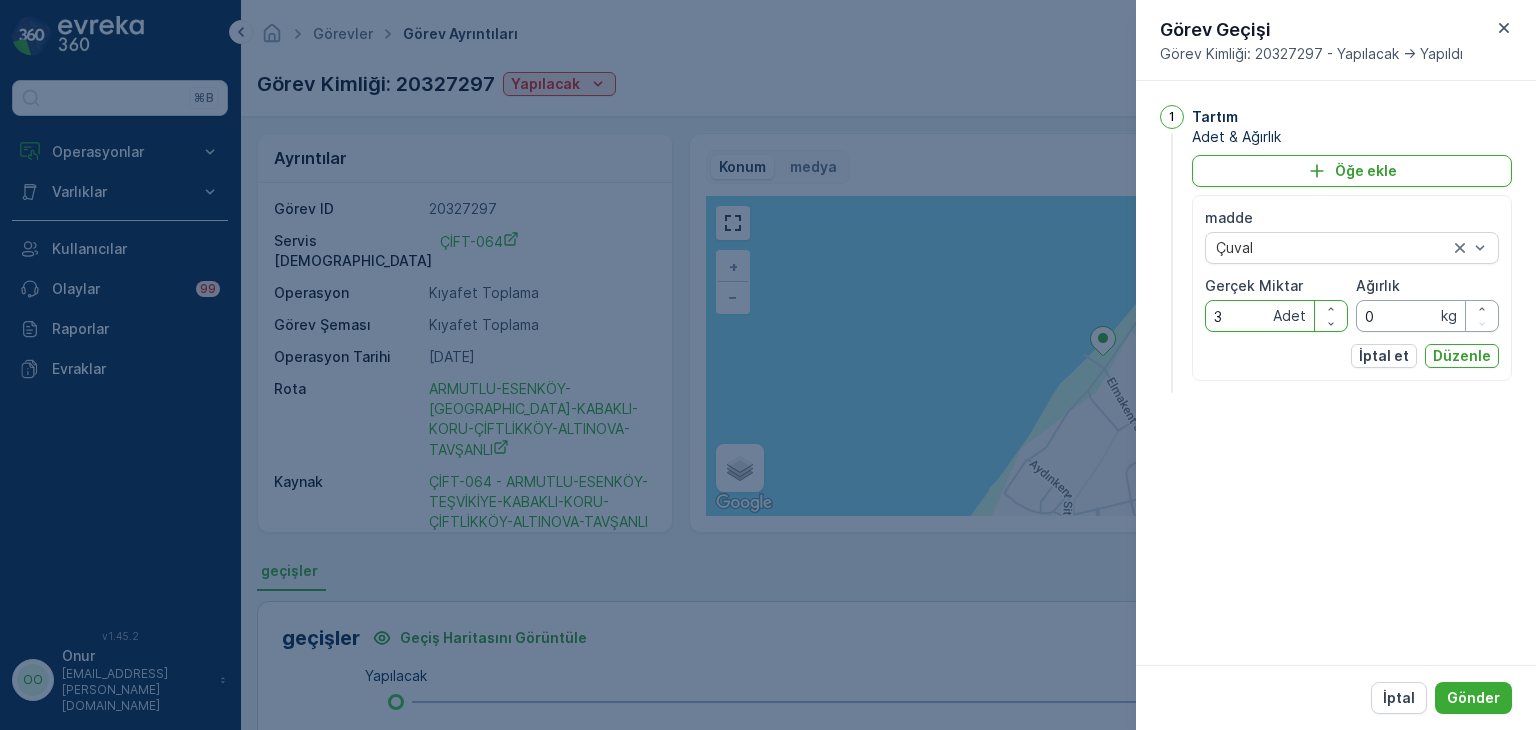 type on "3" 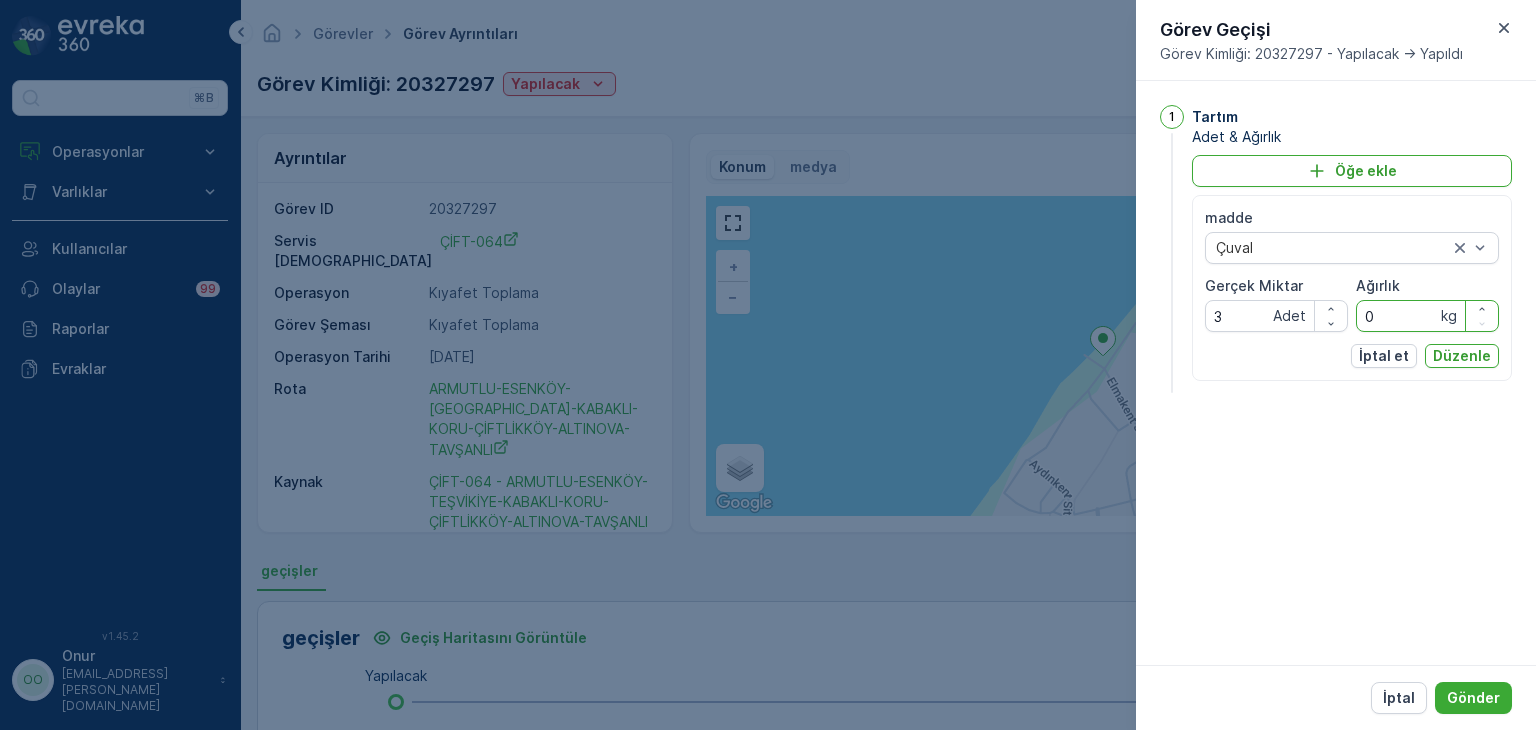 drag, startPoint x: 1392, startPoint y: 311, endPoint x: 1348, endPoint y: 316, distance: 44.28318 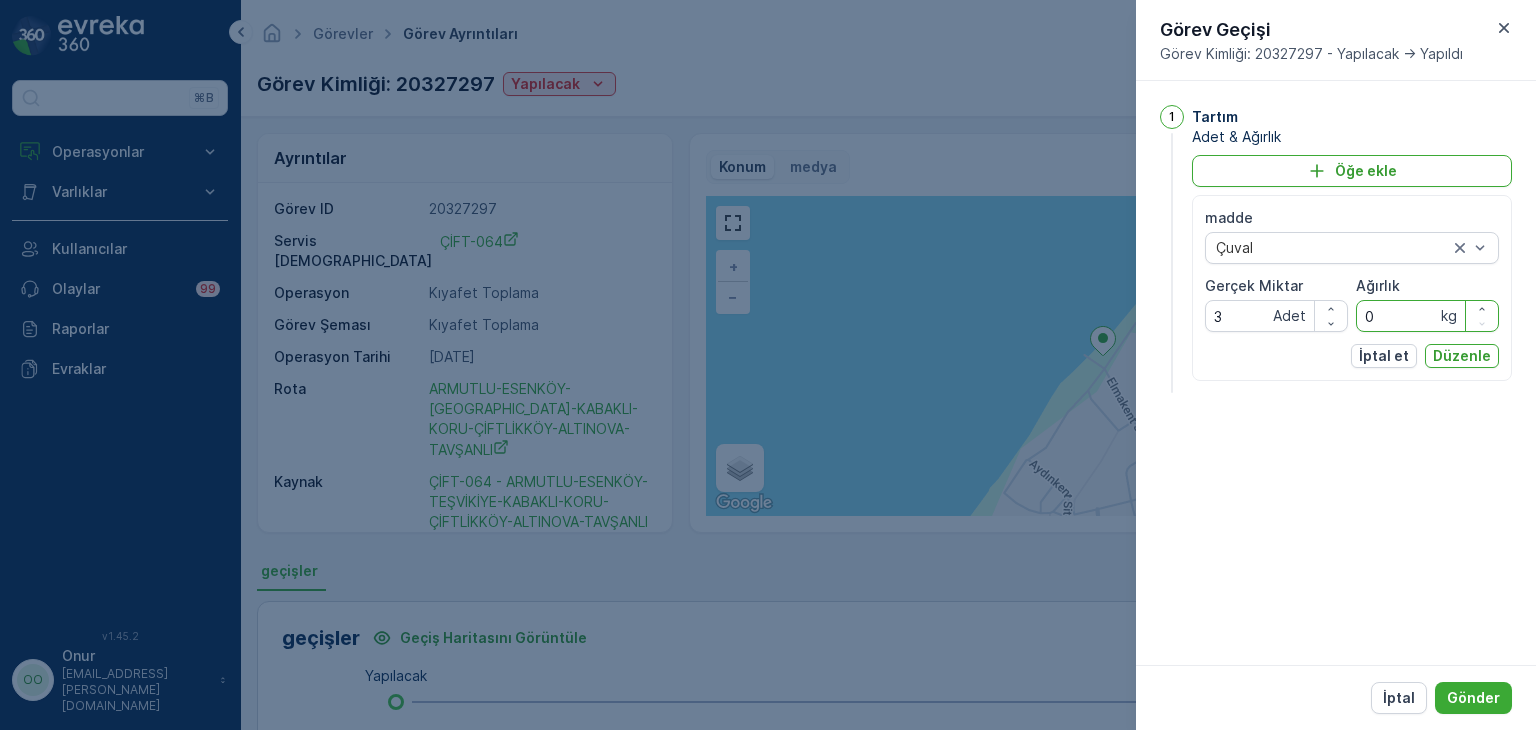 click on "madde Çuval Gerçek Miktar 3 Adet Ağırlık 0 kg" at bounding box center (1352, 270) 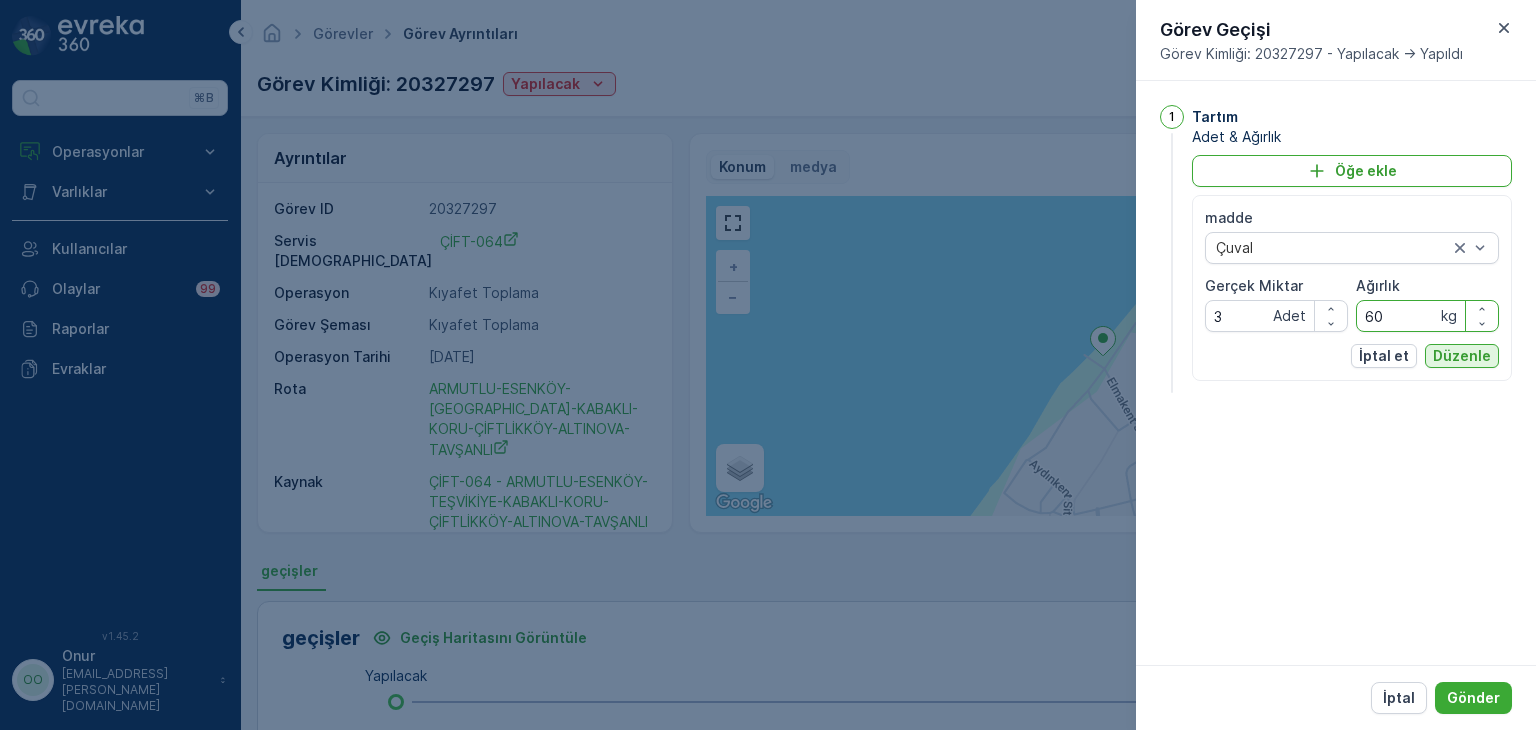 type on "60" 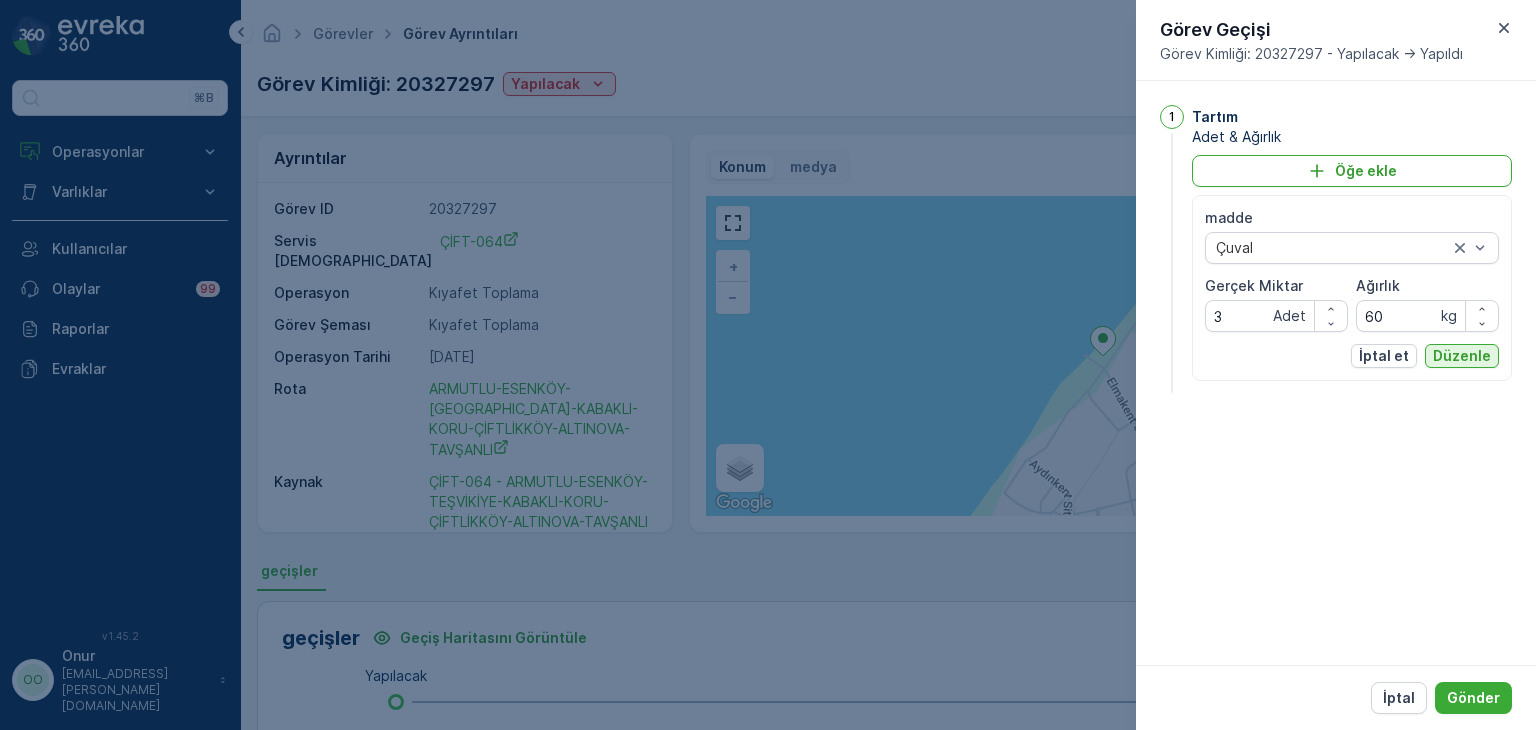 click on "Düzenle" at bounding box center [1462, 356] 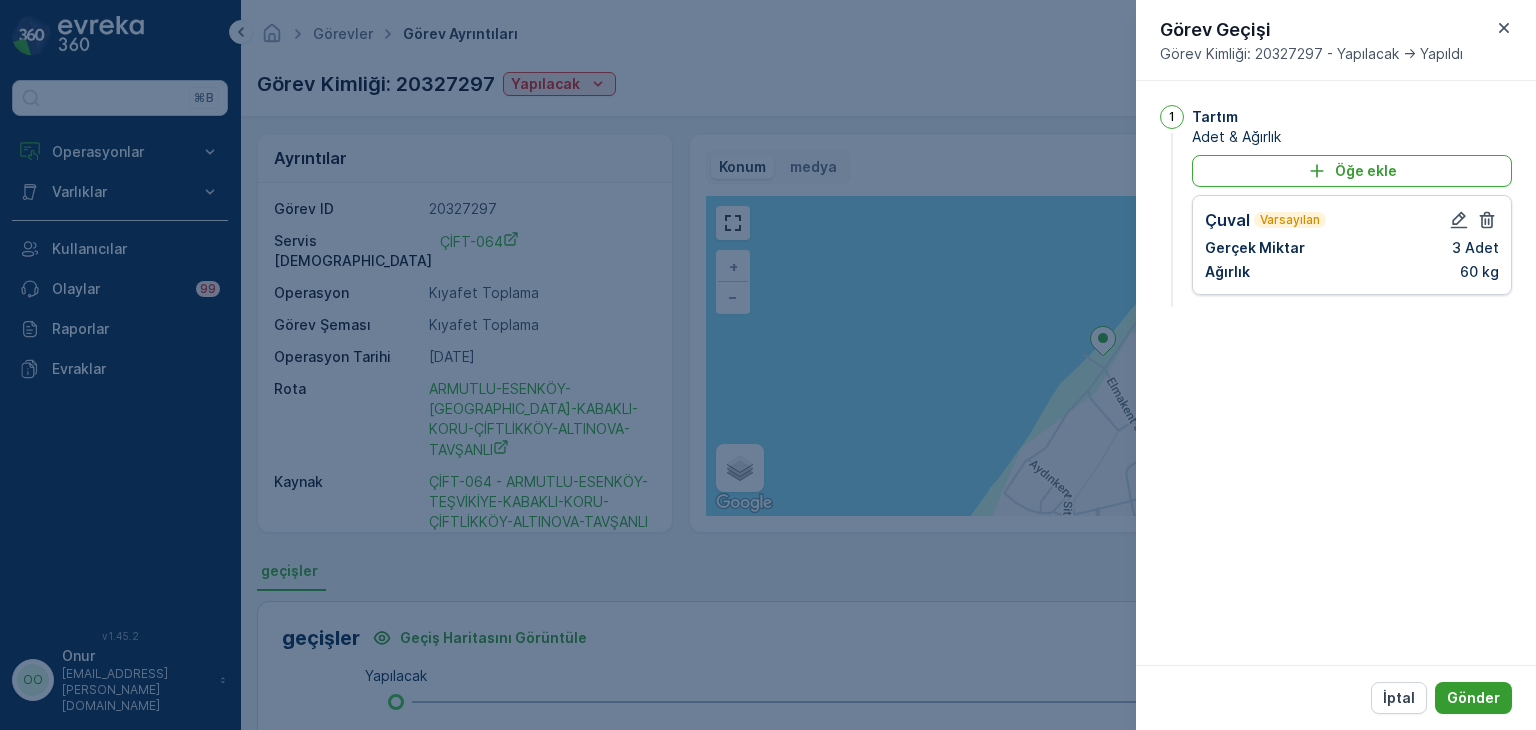 click on "Gönder" at bounding box center (1473, 698) 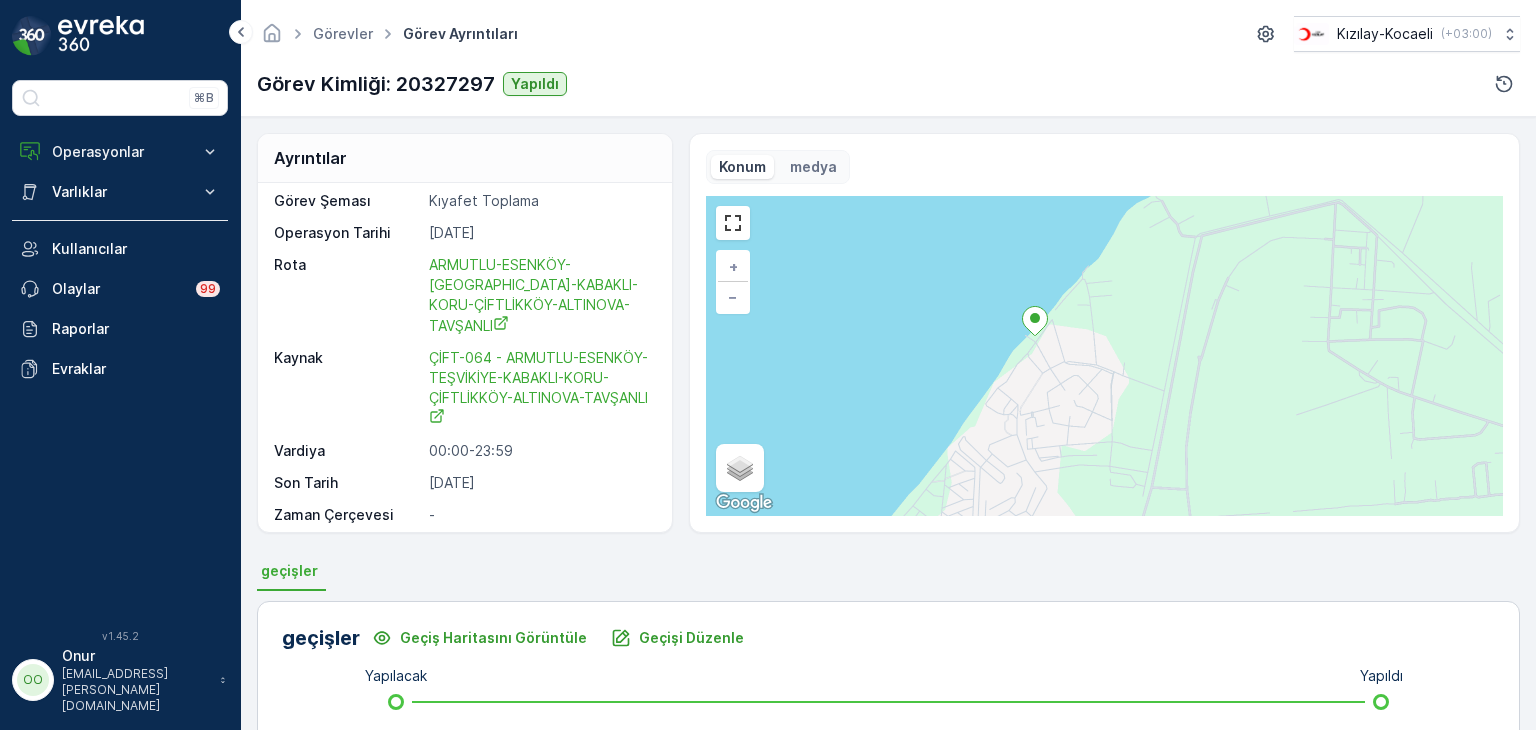 scroll, scrollTop: 124, scrollLeft: 0, axis: vertical 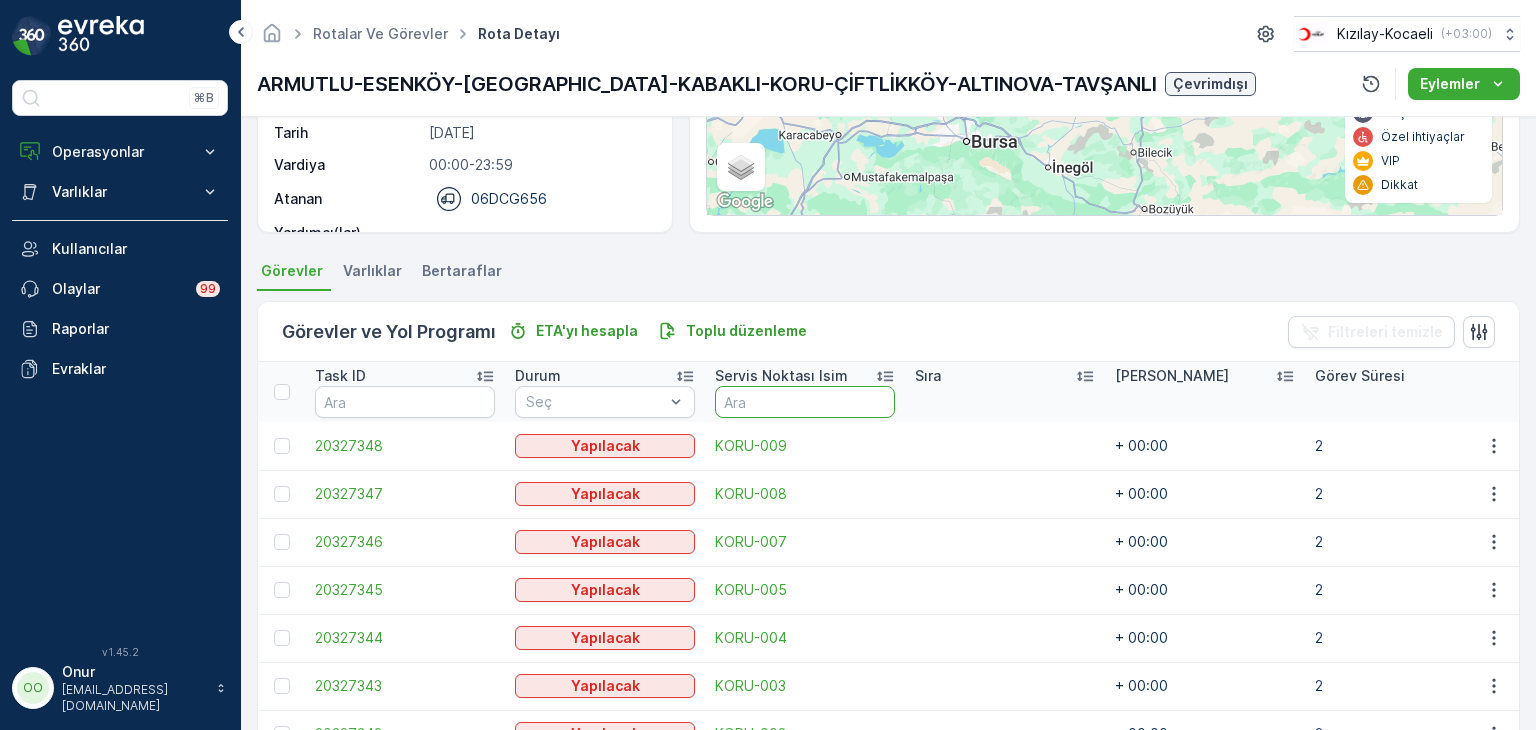 click at bounding box center [805, 402] 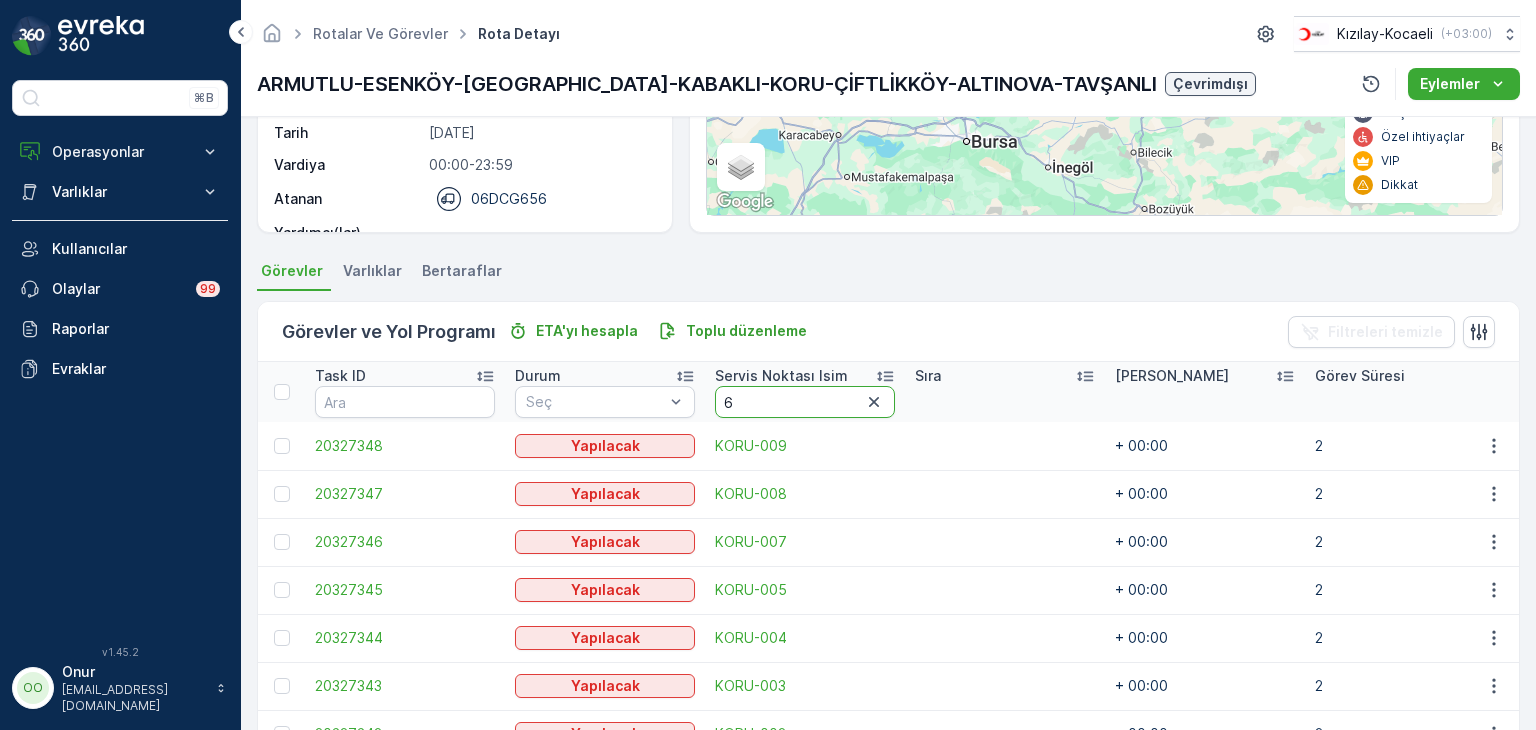 type on "65" 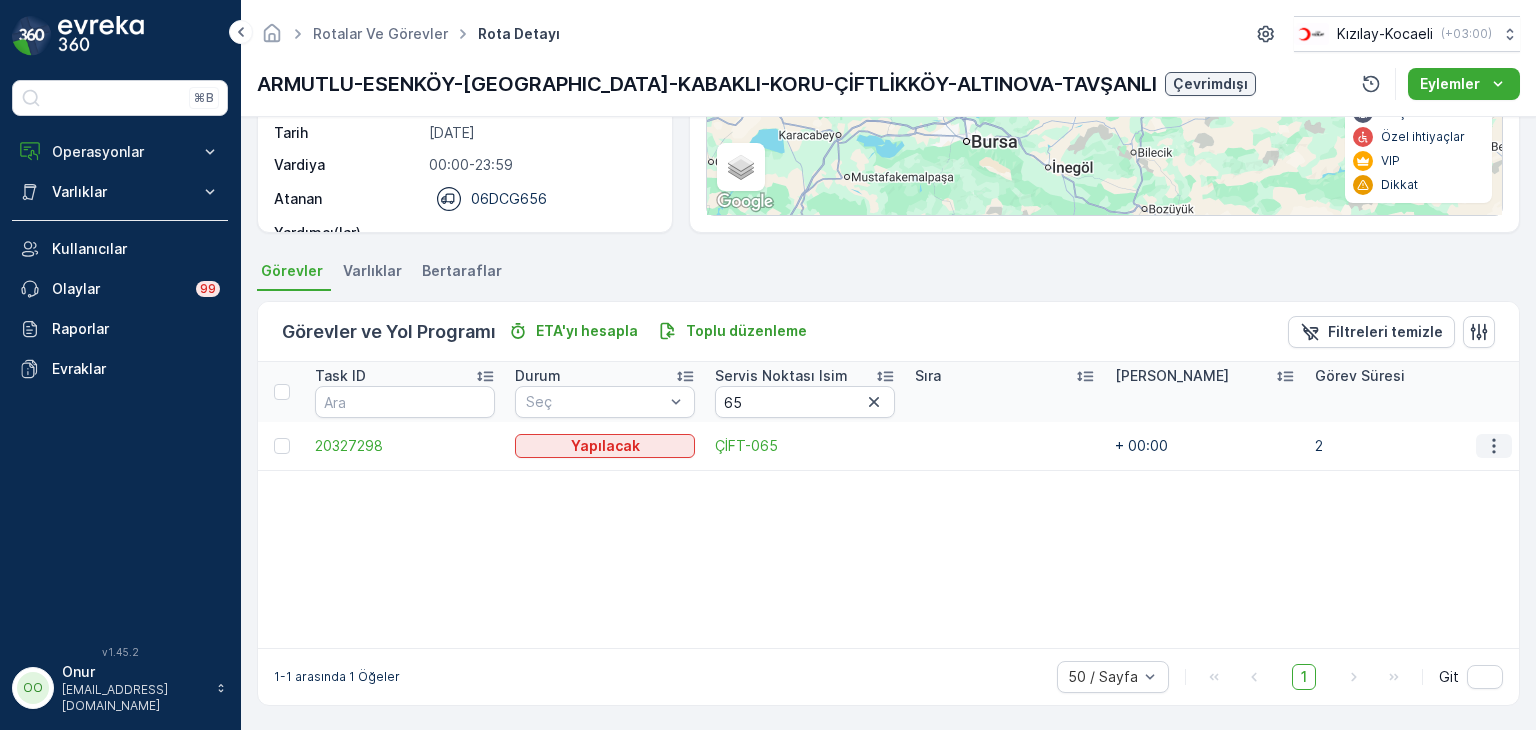 click 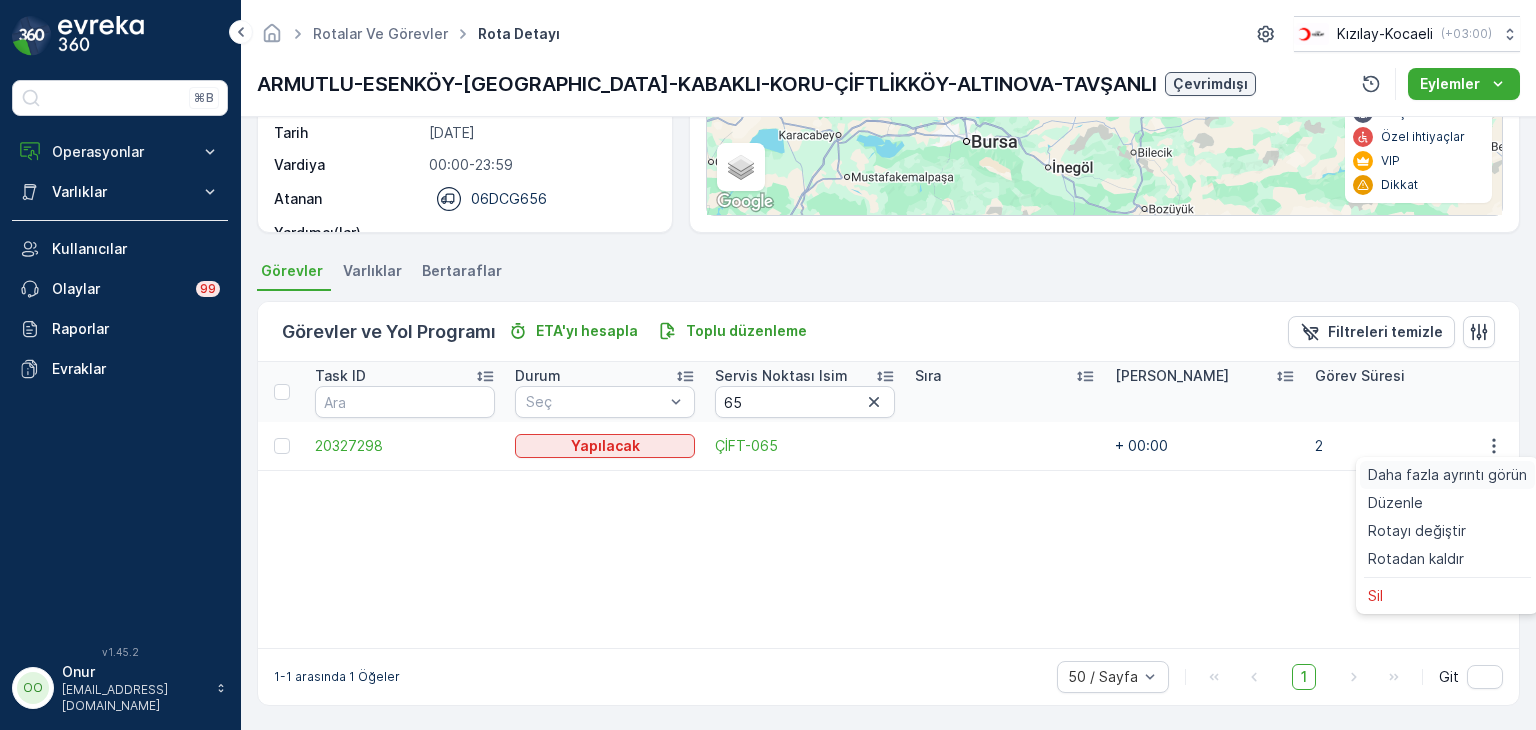 click on "Daha fazla ayrıntı görün" at bounding box center [1447, 475] 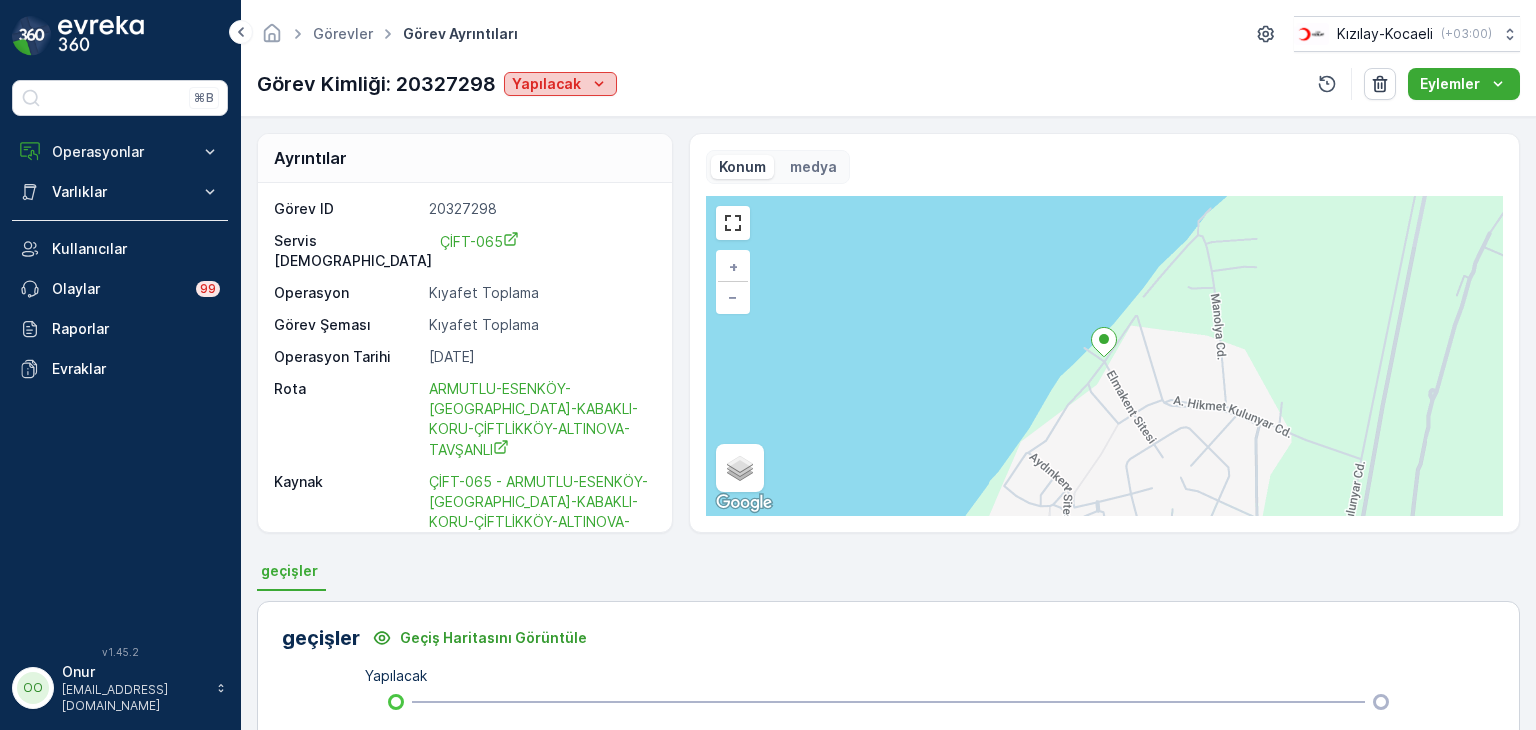 click on "Yapılacak" at bounding box center (560, 84) 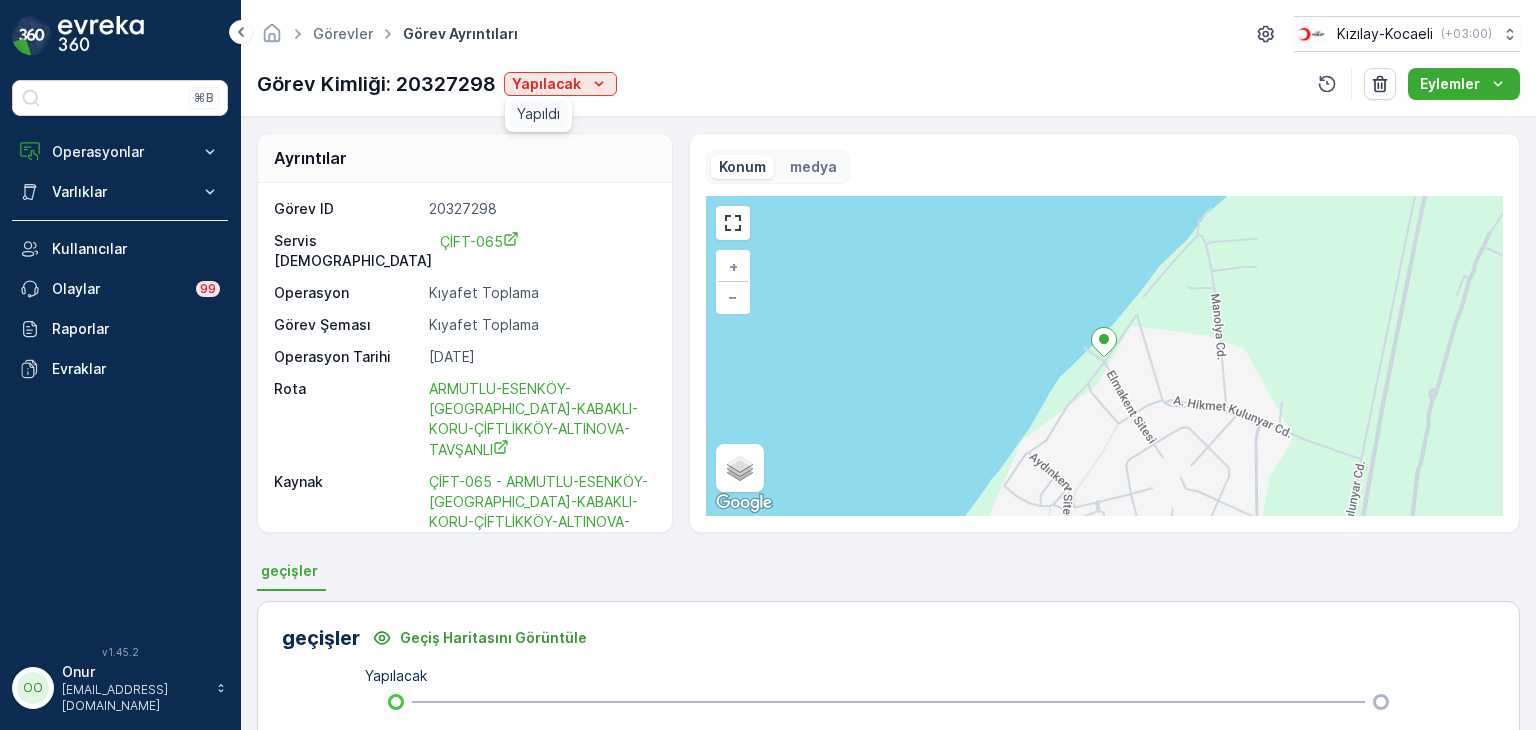 click on "Yapıldı" at bounding box center (538, 114) 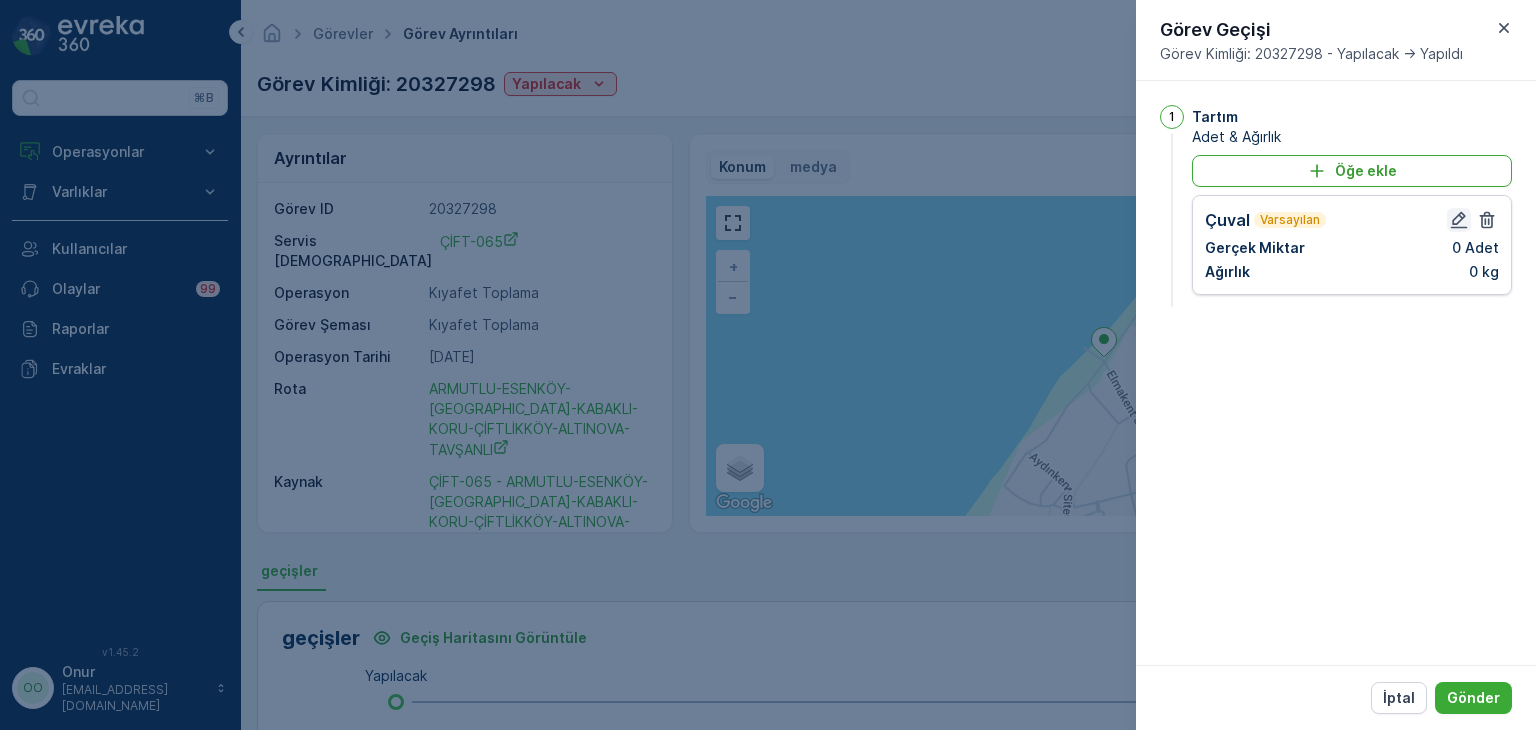 click 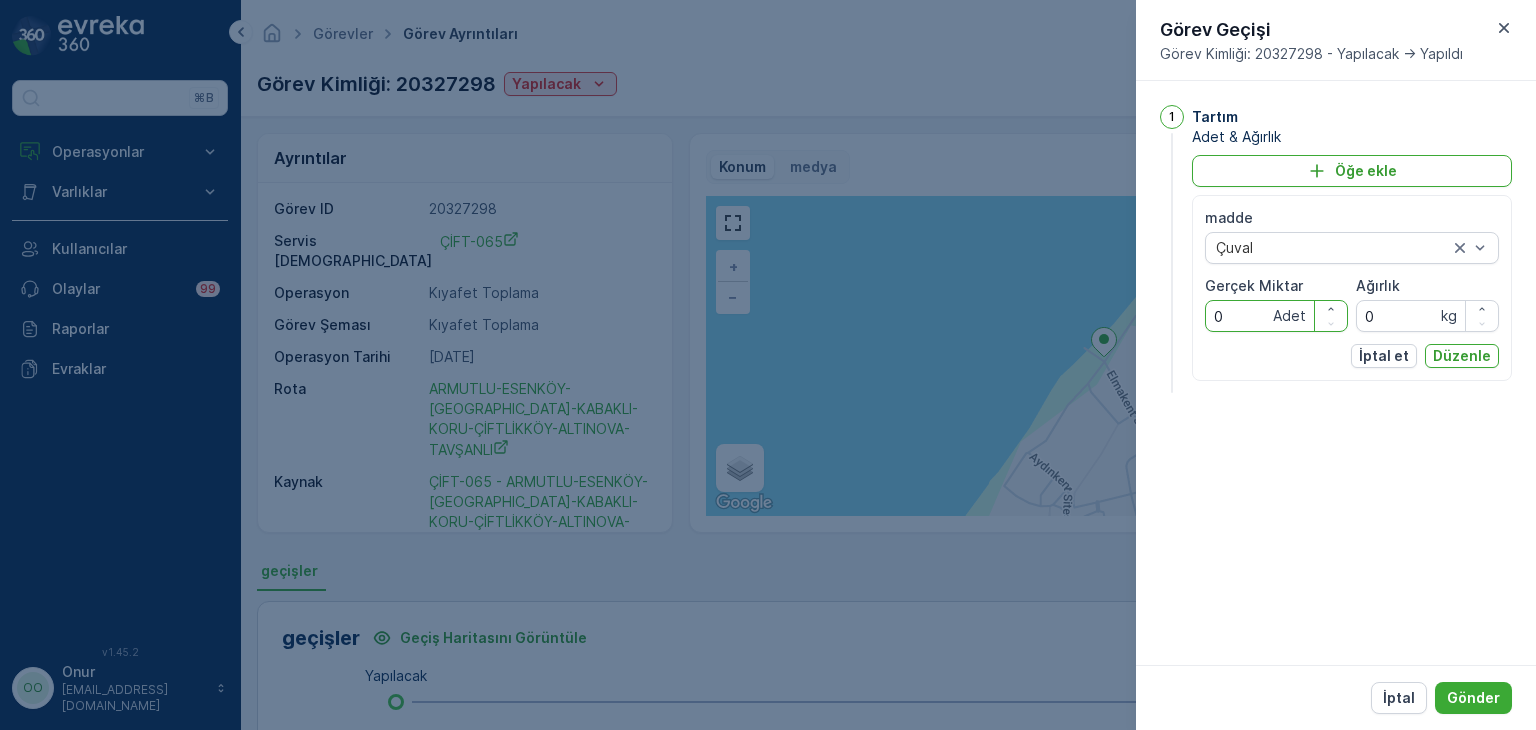 drag, startPoint x: 1246, startPoint y: 315, endPoint x: 1131, endPoint y: 321, distance: 115.15642 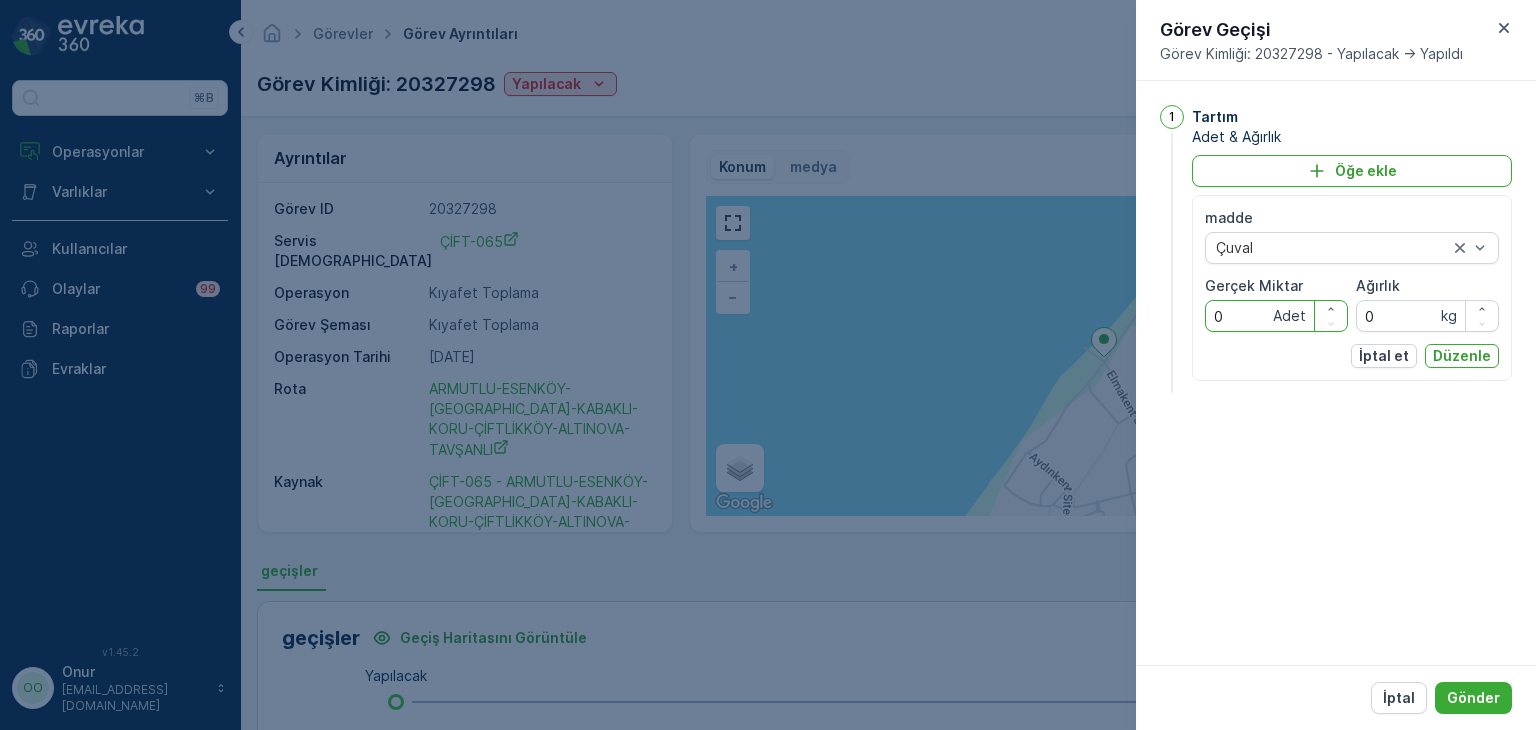 click on "Görevler Görev Ayrıntıları Kızılay-Kocaeli ( +03:00 ) Görev Kimliği: 20327298 Yapılacak Eylemler Ayrıntılar Görev ID 20327298 Servis Noktası ÇİFT-065 Operasyon Kıyafet Toplama Görev Şeması Kıyafet Toplama Operasyon Tarihi [DATE] Rota ARMUTLU-ESENKÖY-TEŞVİKİYE-KABAKLI-KORU-ÇİFTLİKKÖY-ALTINOVA-TAVŞANLI Kaynak  ÇİFT-065 - ARMUTLU-[GEOGRAPHIC_DATA]-[GEOGRAPHIC_DATA]-KABAKLI-KORU-ÇİFTLİKKÖY-[GEOGRAPHIC_DATA]-TAVŞANLI Vardiya 00:00-23:59 Son Tarih [DATE] Zaman Çerçevesi - Not - Konum medya + −  Uydu  Yol haritası  Arazi  Karışık  Leaflet Klavye kısayolları Harita Verileri Harita verileri ©2025 Harita verileri ©2025 100 m  Metrik ve emperyal birimler arasında geçiş yapmak için tıklayın Şartlar Harita hatası bildirin geçişler geçişler Geçiş Haritasını Görüntüle Yapılacak Yapıldı Tartım Kalem(ler) Çuval Tamamlanan/Planlanan Adet None/0.0 Tamamlanan/Planlanan Miktar Nonekg/0.0kg Görev Geçişi Görev Kimliği: 20327298 - Yapılacak -> Yapıldı 1 Tartım madde" at bounding box center (888, 365) 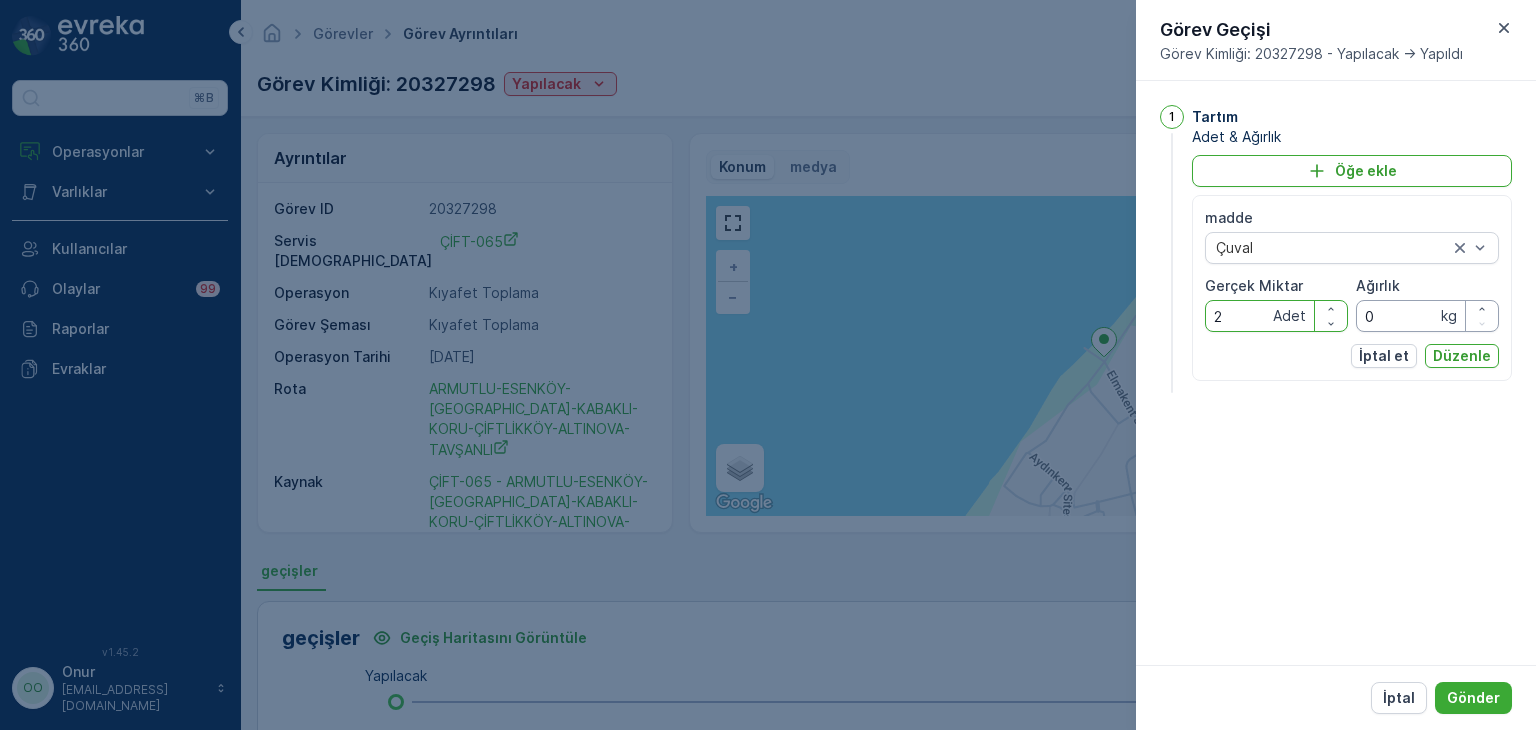 type on "2" 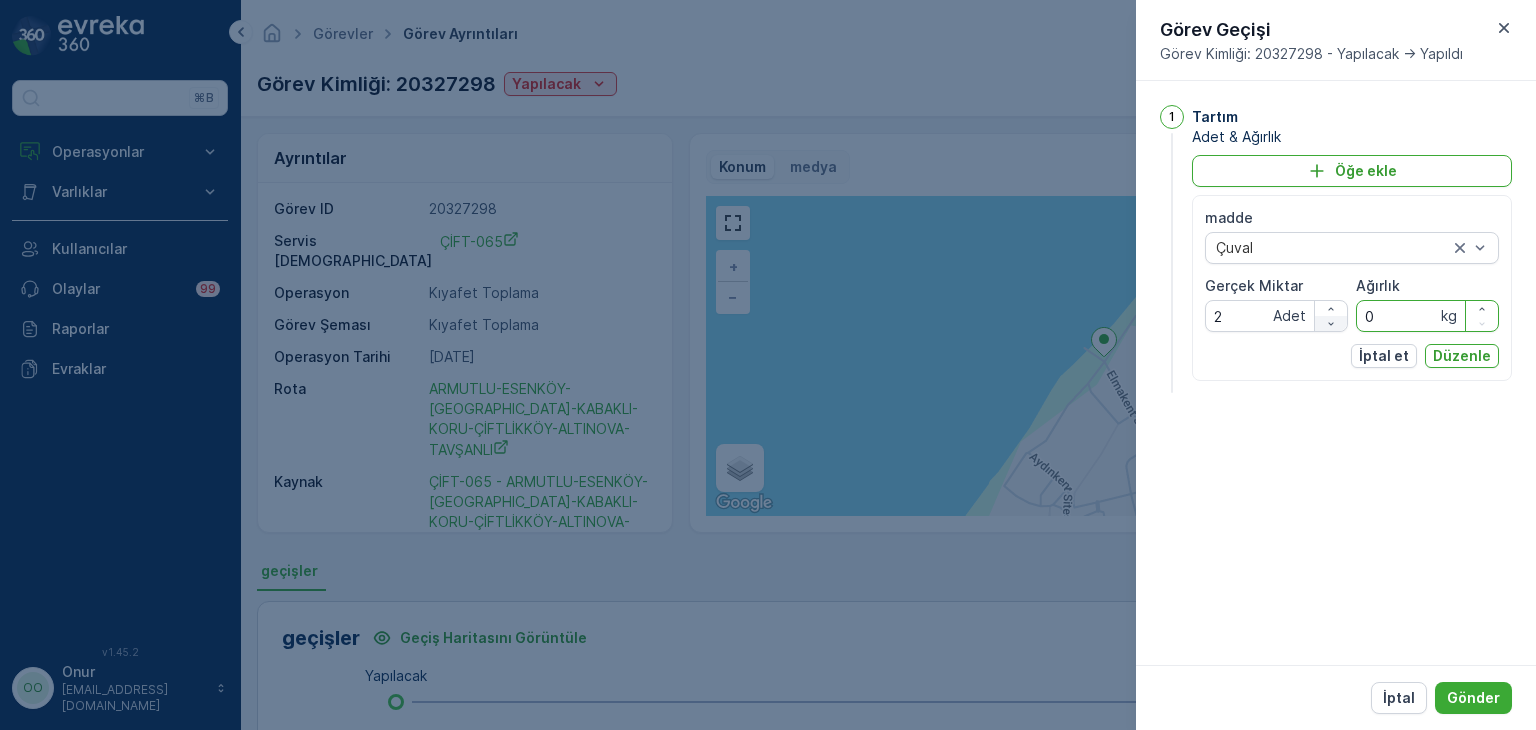 drag, startPoint x: 1387, startPoint y: 320, endPoint x: 1340, endPoint y: 318, distance: 47.042534 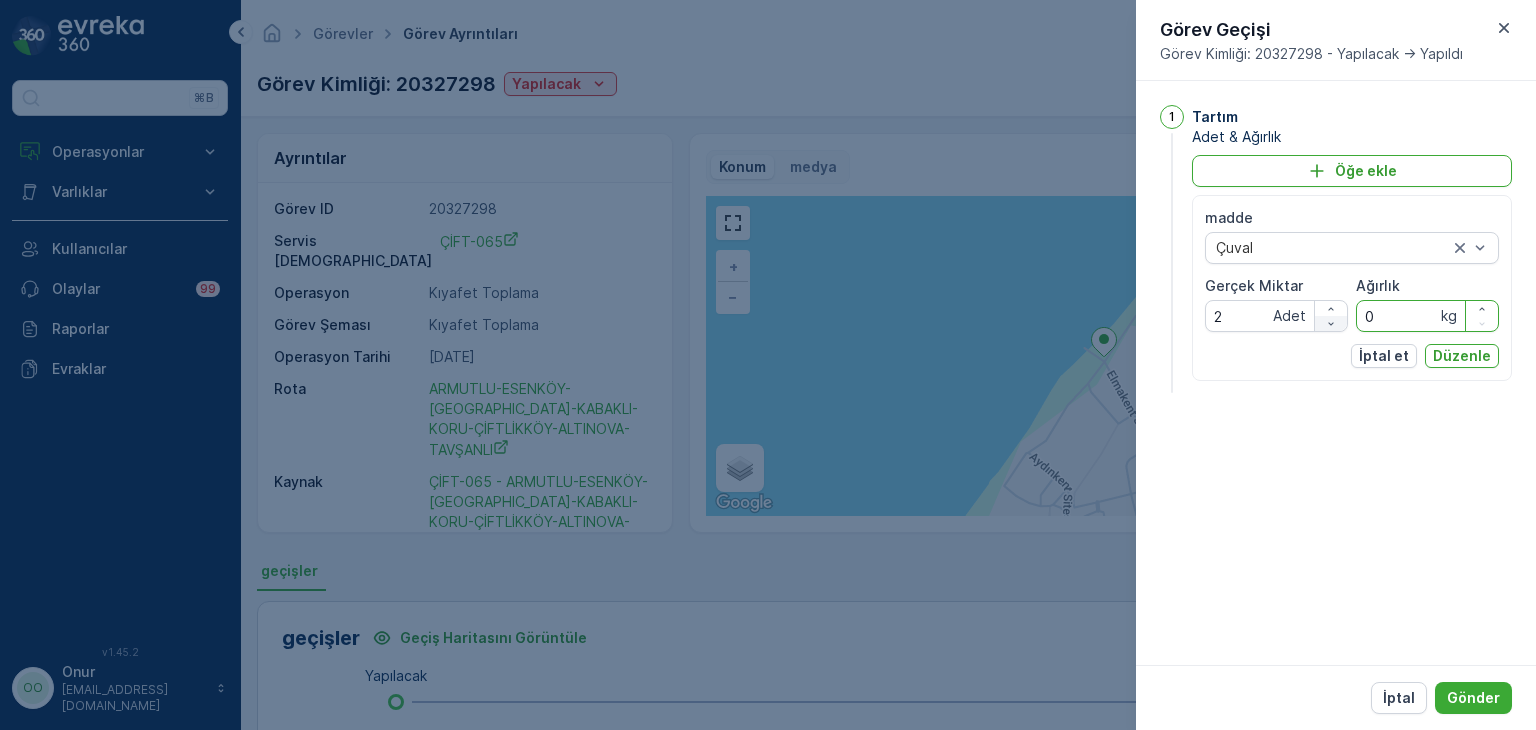 click on "madde Çuval Gerçek Miktar 2 Adet Ağırlık 0 kg" at bounding box center (1352, 270) 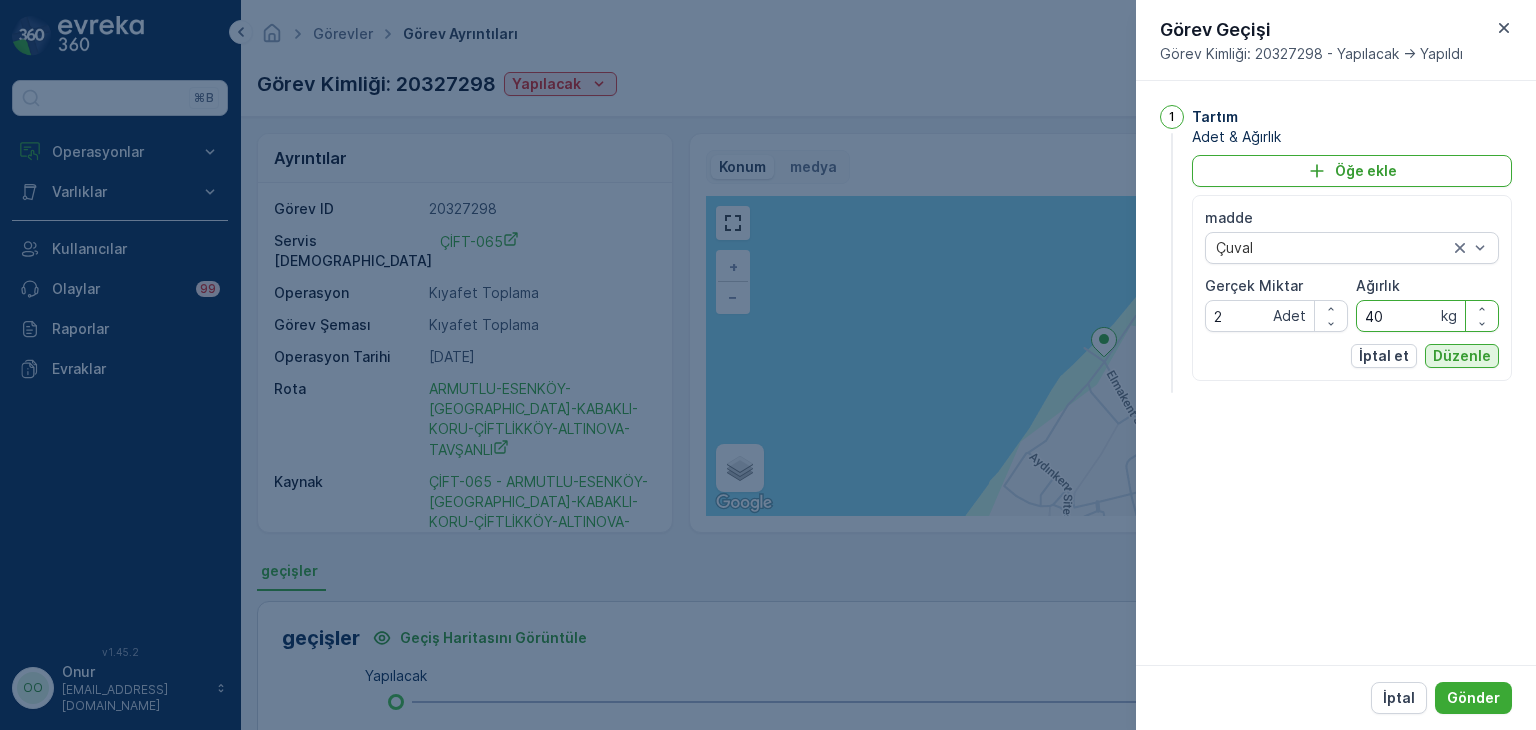 type on "40" 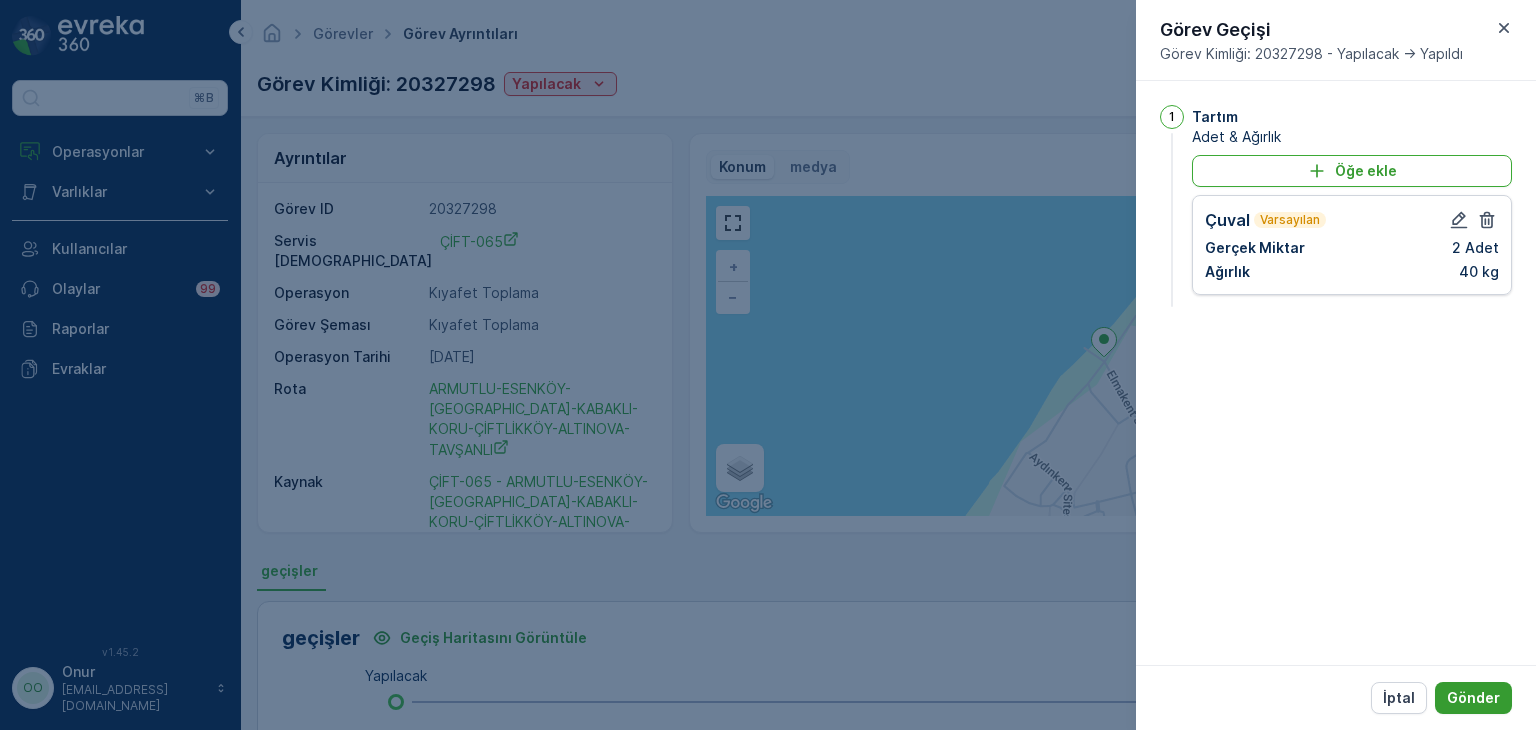 click on "Gönder" at bounding box center [1473, 698] 